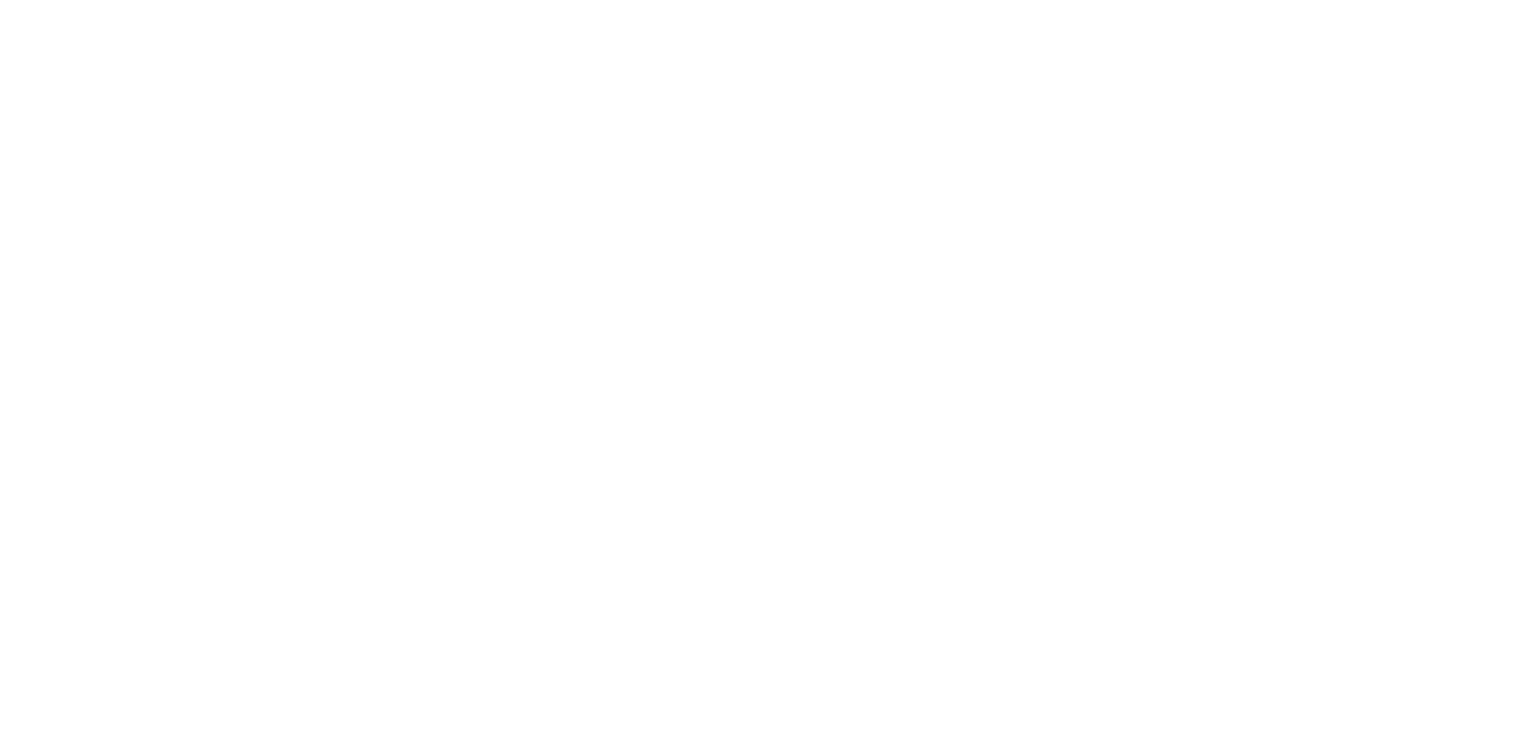 scroll, scrollTop: 0, scrollLeft: 0, axis: both 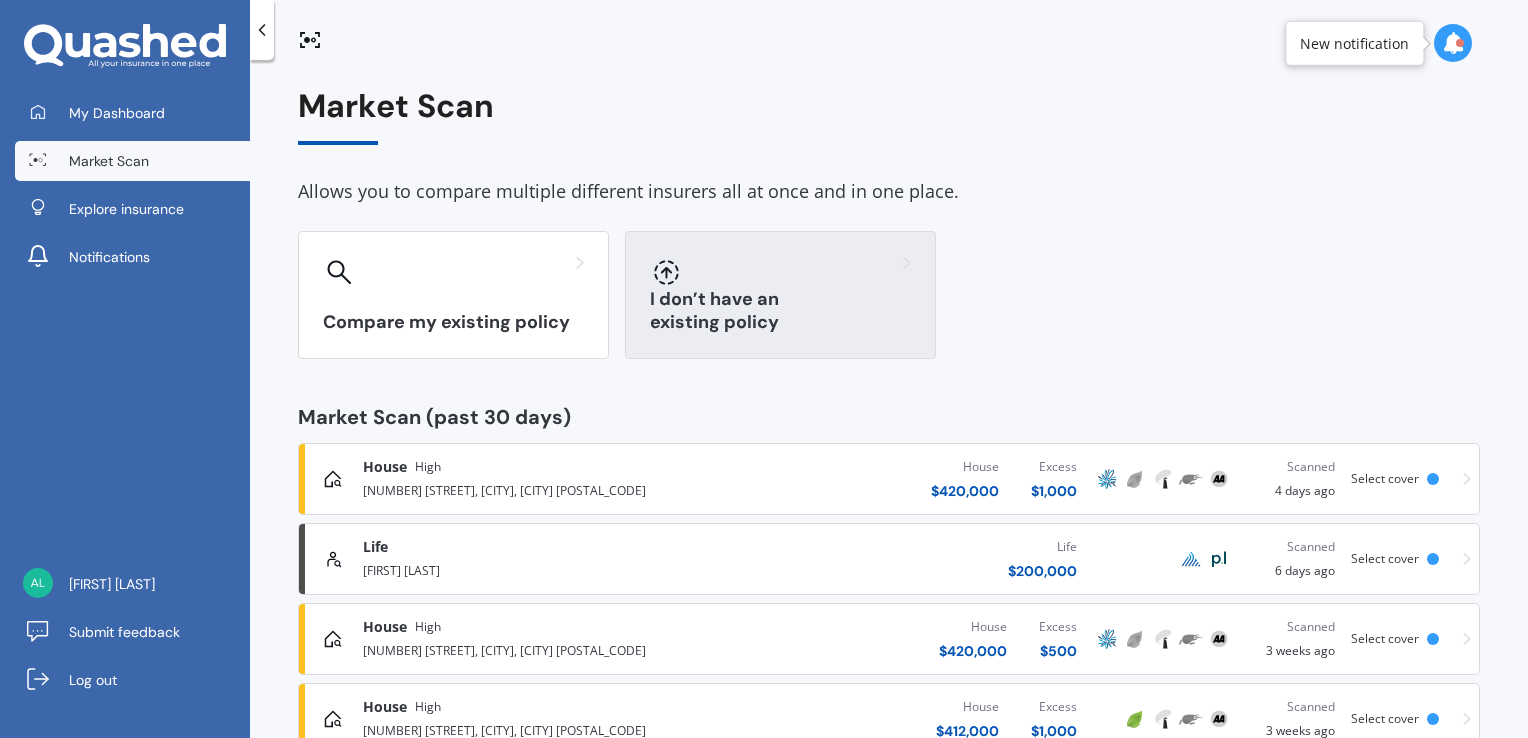 click on "I don’t have an existing policy" at bounding box center [780, 295] 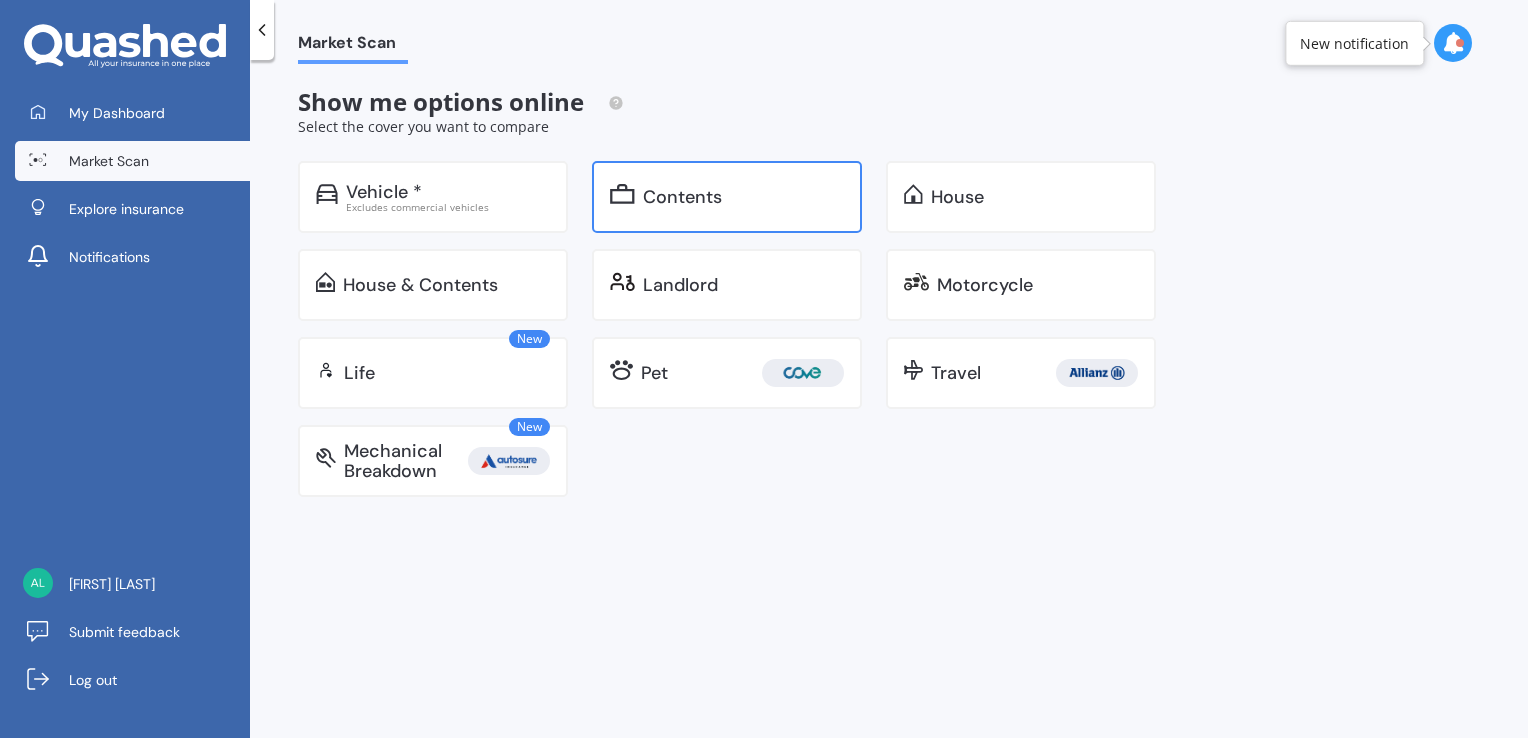 click on "Contents" at bounding box center (727, 197) 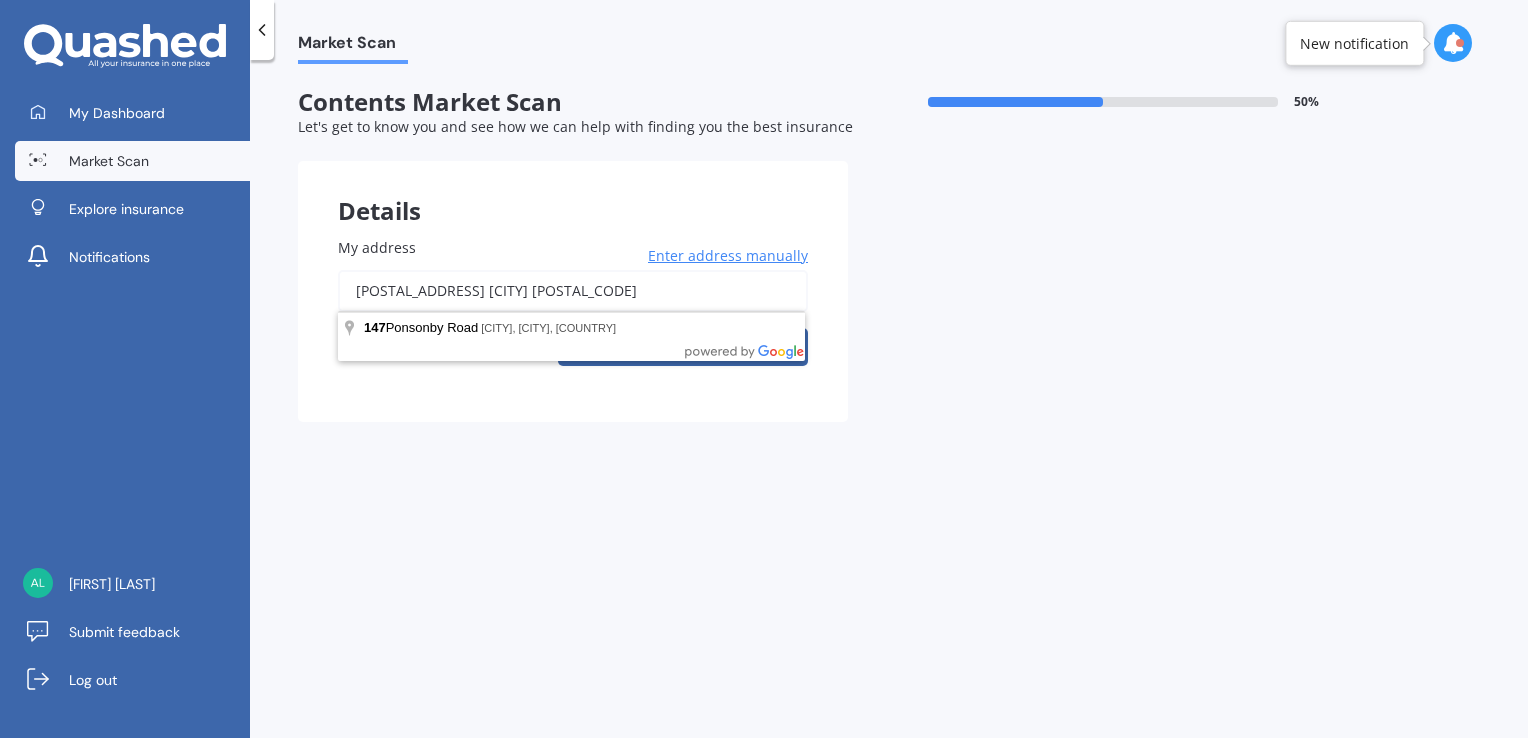 drag, startPoint x: 690, startPoint y: 290, endPoint x: 320, endPoint y: 270, distance: 370.54016 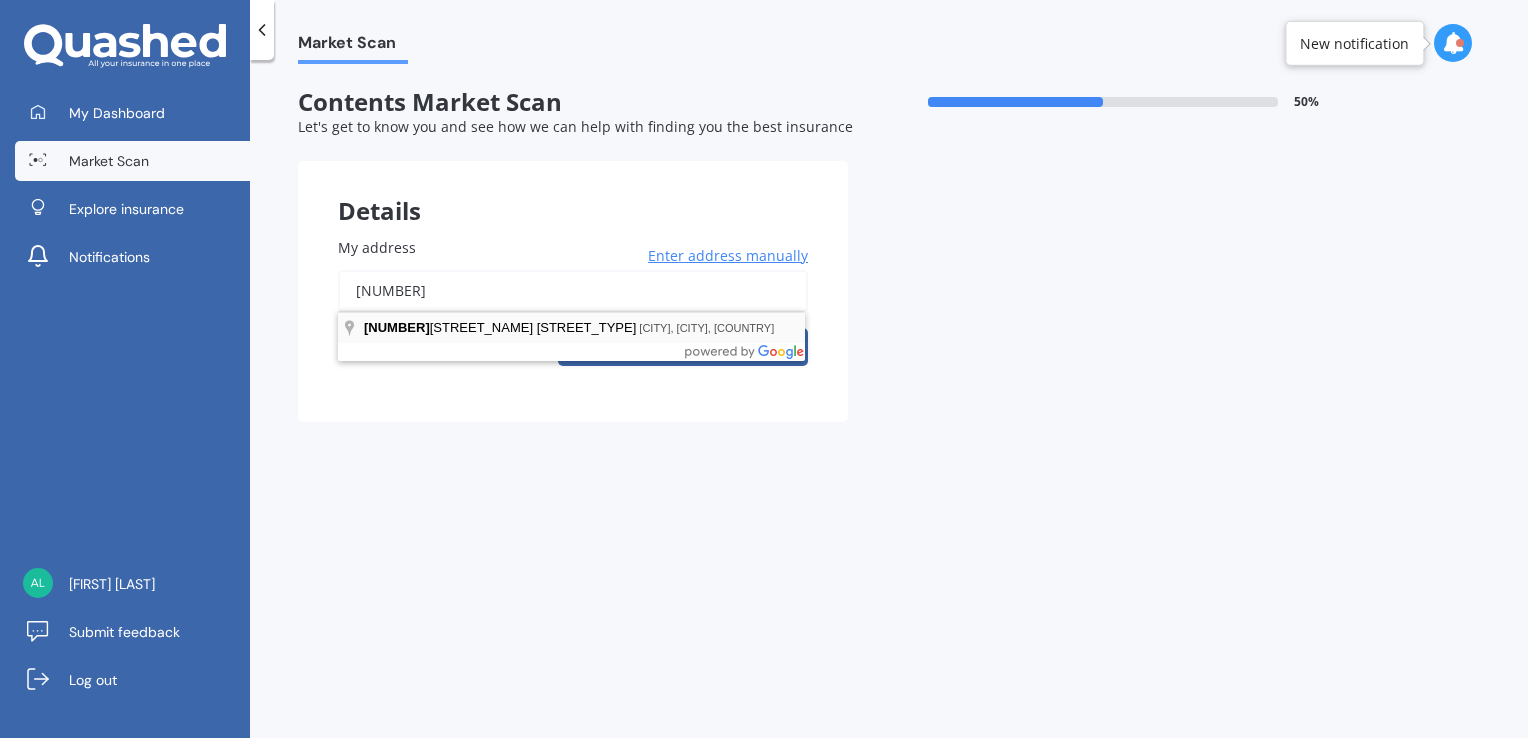 type on "[NUMBER]" 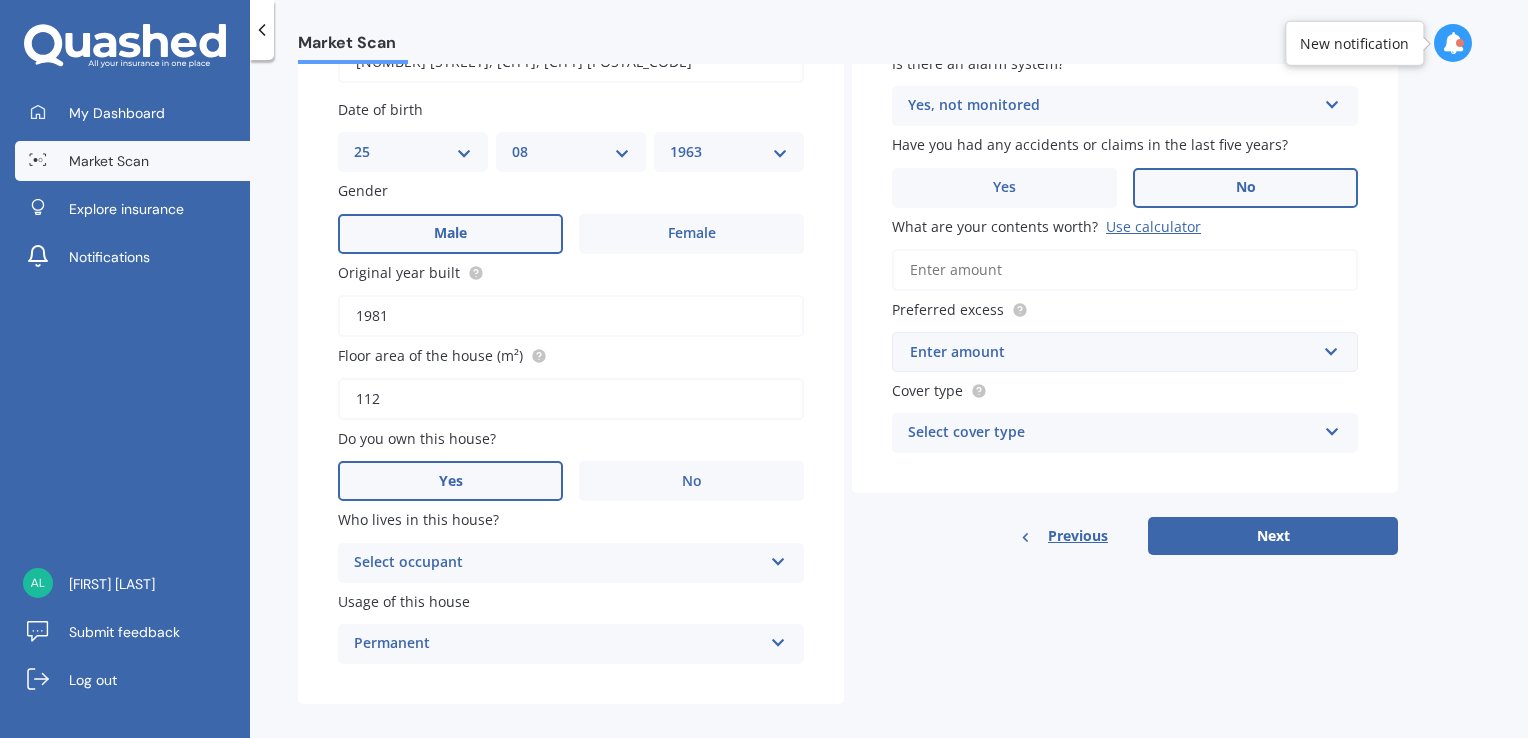 scroll, scrollTop: 245, scrollLeft: 0, axis: vertical 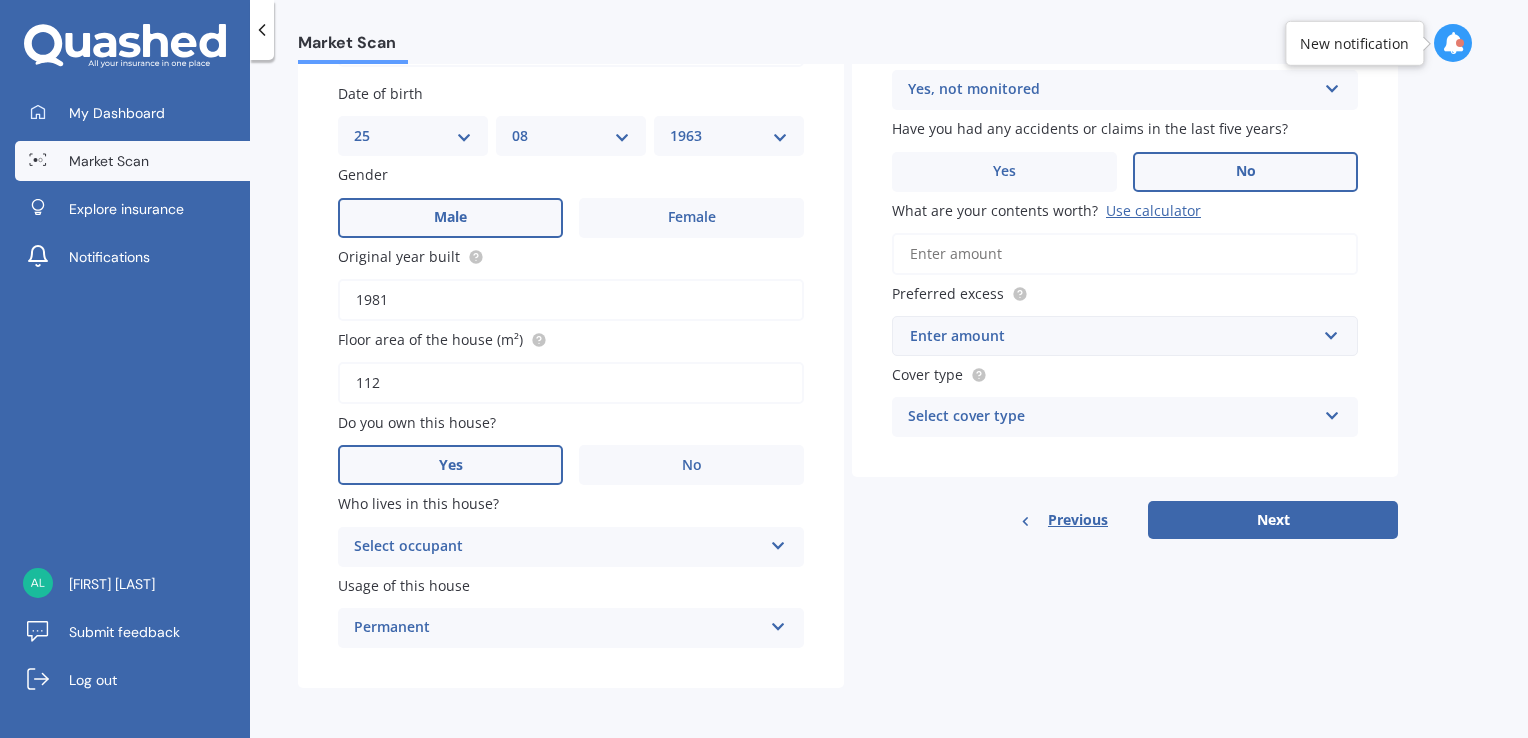 click on "Select occupant" at bounding box center [558, 547] 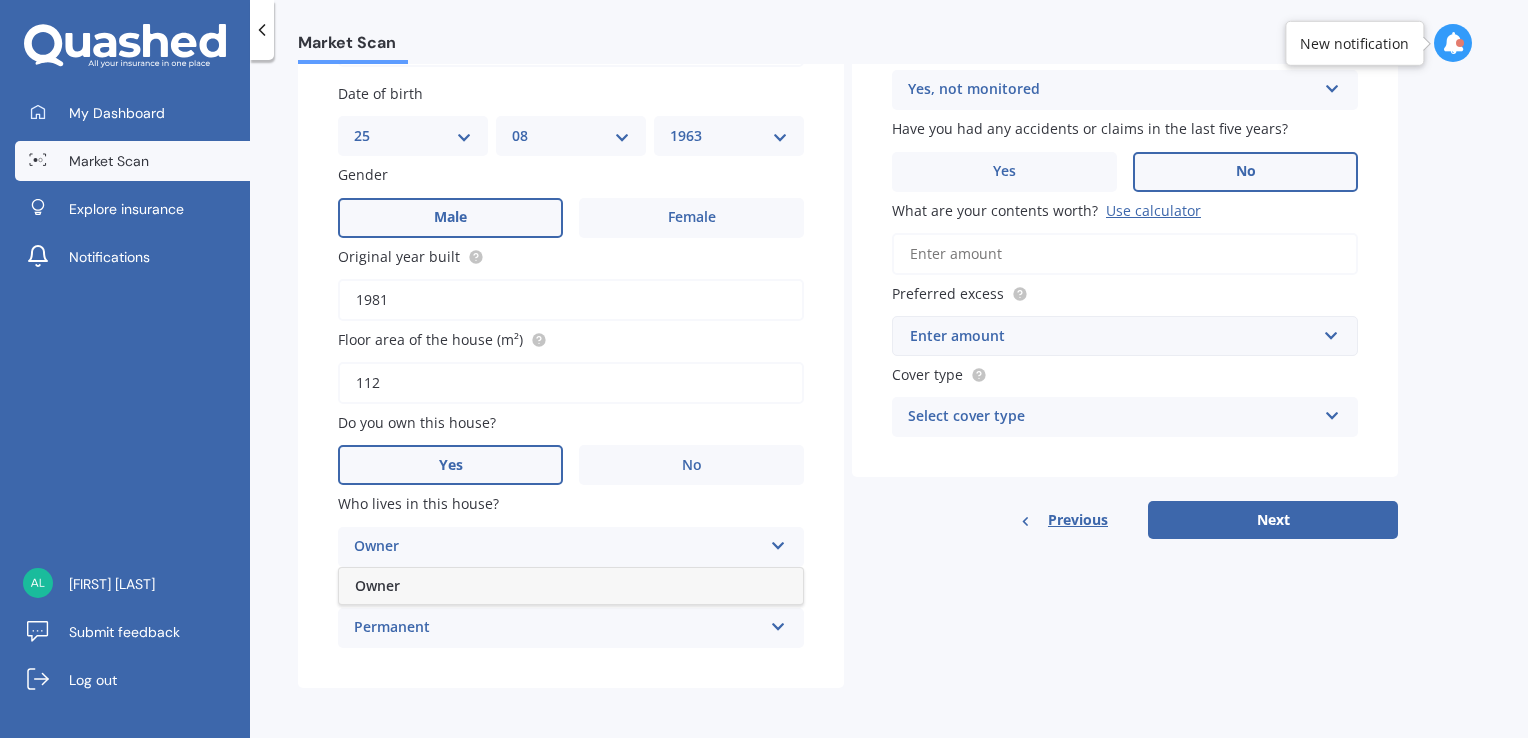 click on "Owner" at bounding box center [558, 547] 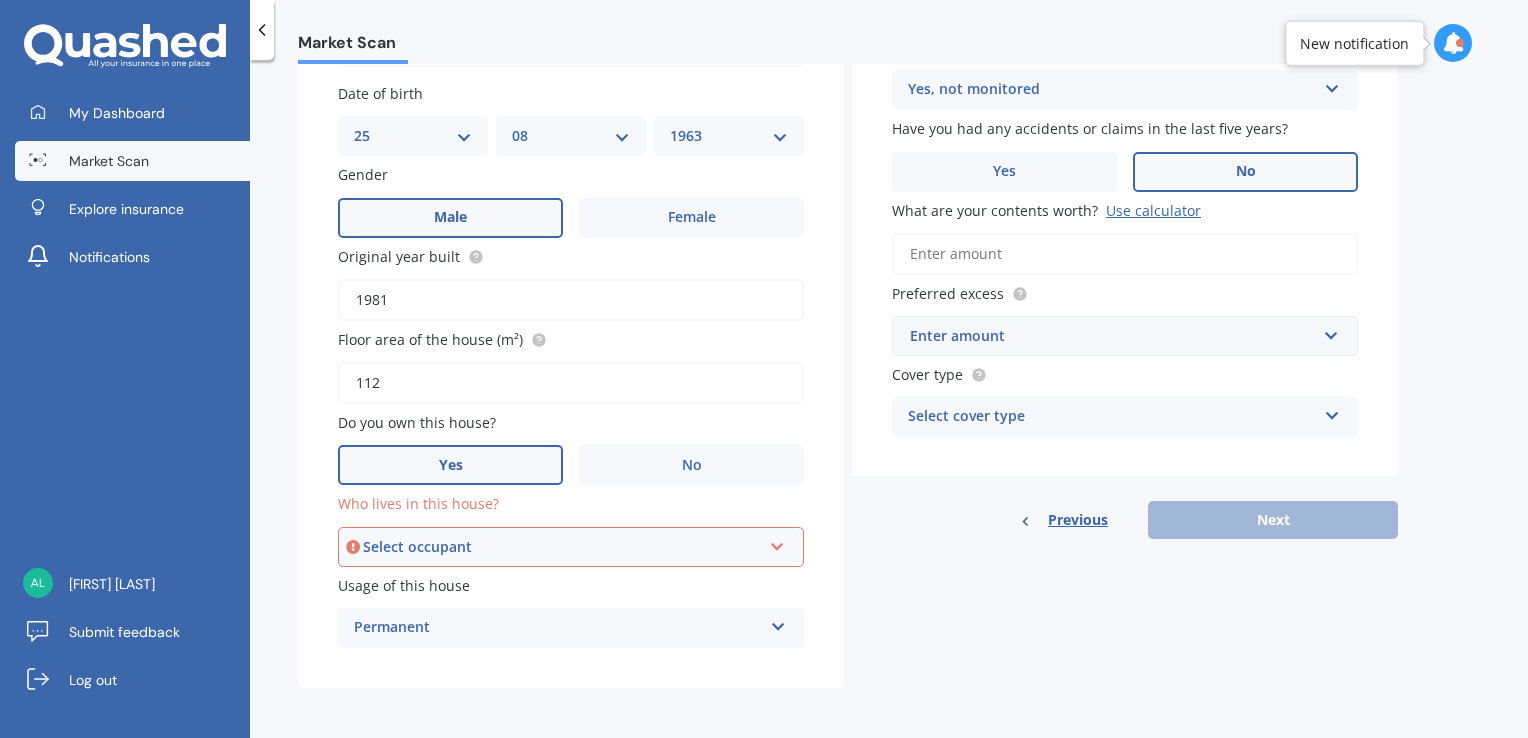 click on "Select occupant" at bounding box center (562, 547) 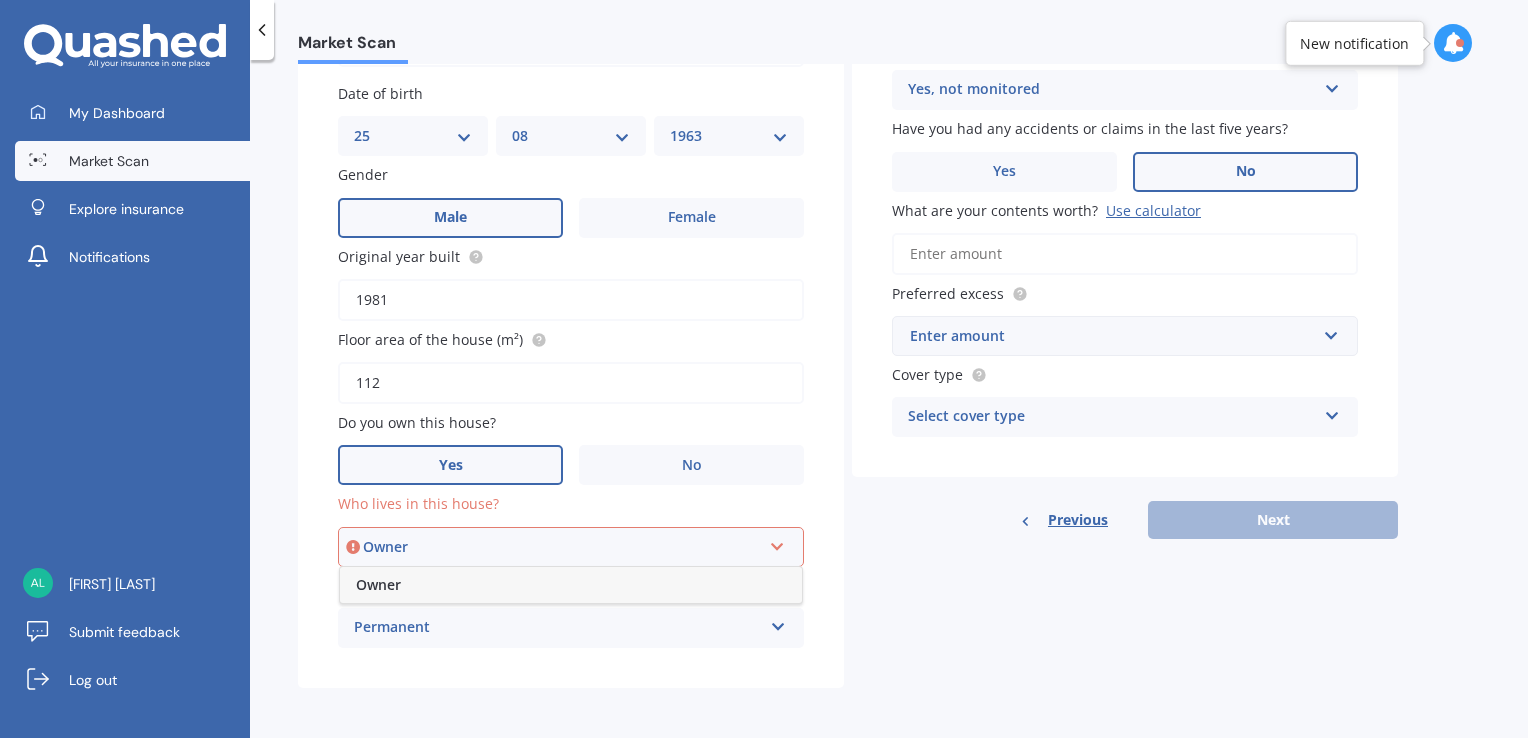 click on "Owner" at bounding box center (571, 585) 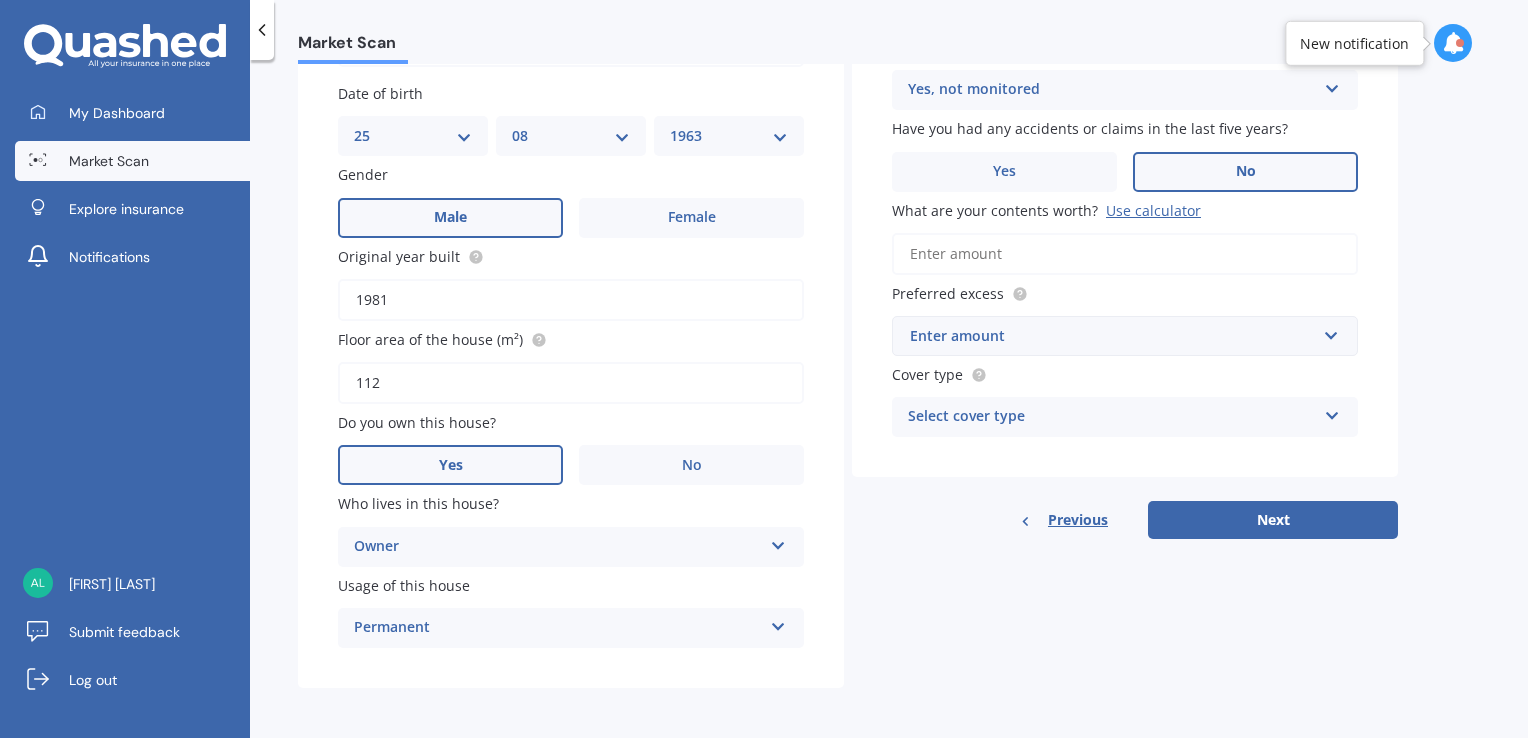 click on "Use calculator" at bounding box center (1153, 210) 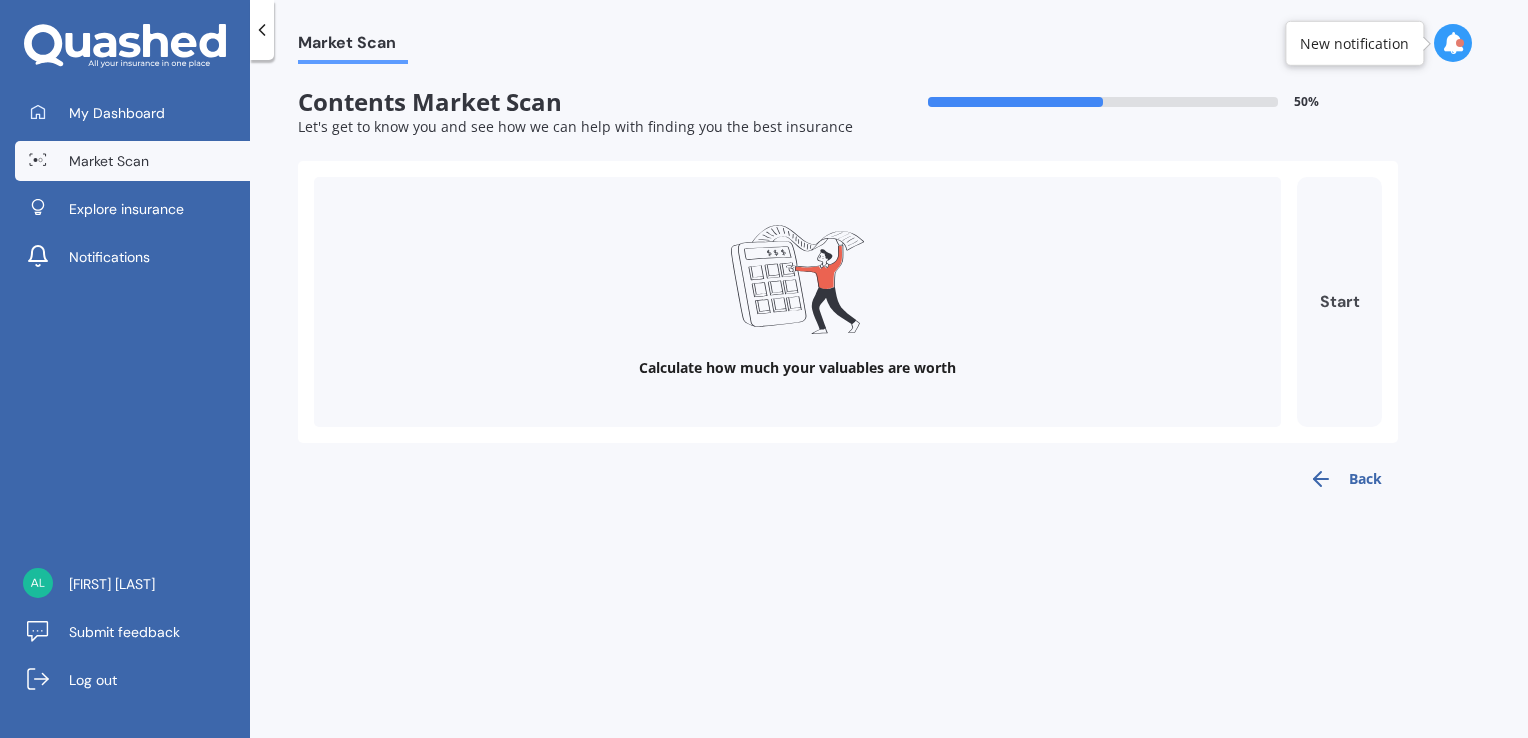 click on "Start" at bounding box center (1339, 302) 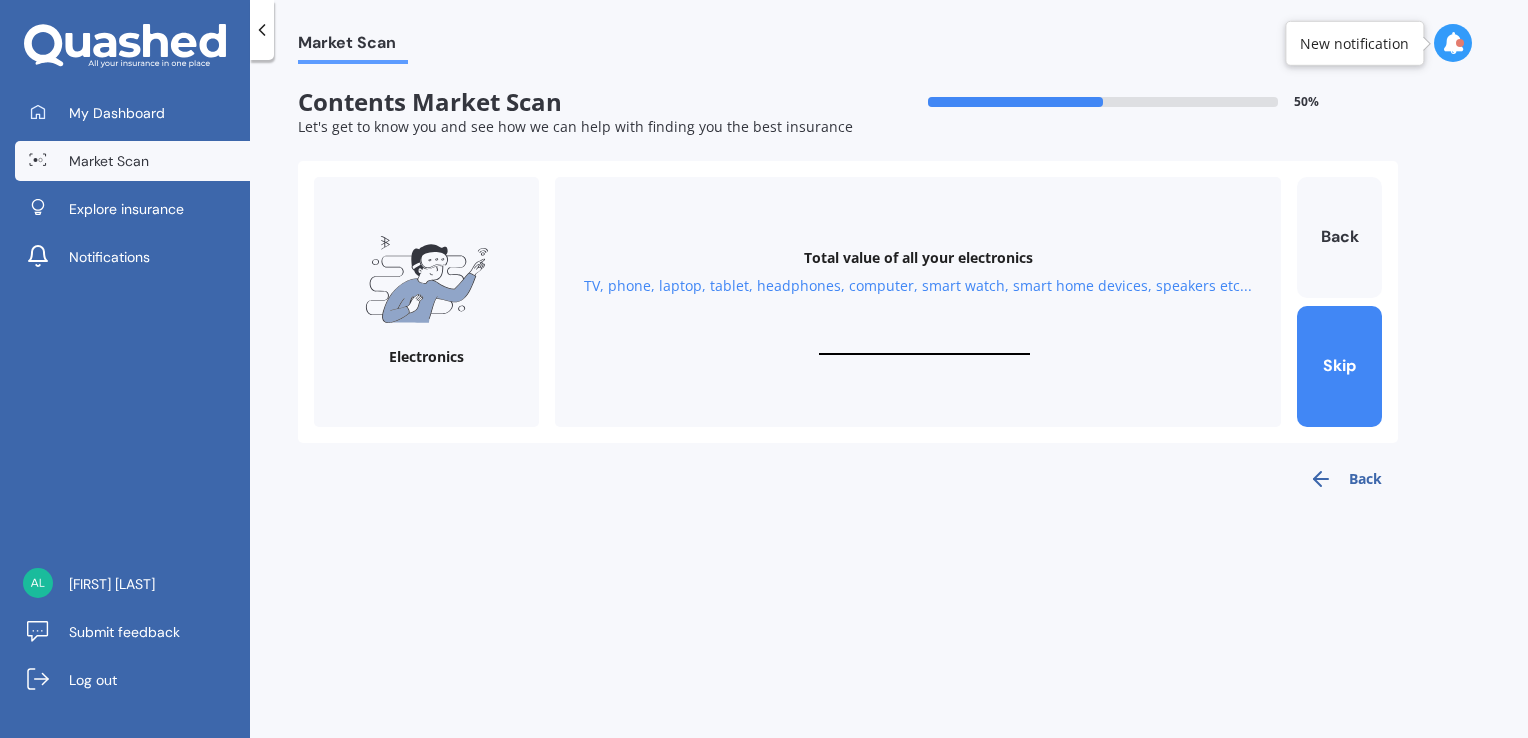 click on "Total value of all your electronics TV, phone, laptop, tablet, headphones, computer, smart watch, smart home devices, speakers etc..." at bounding box center [918, 302] 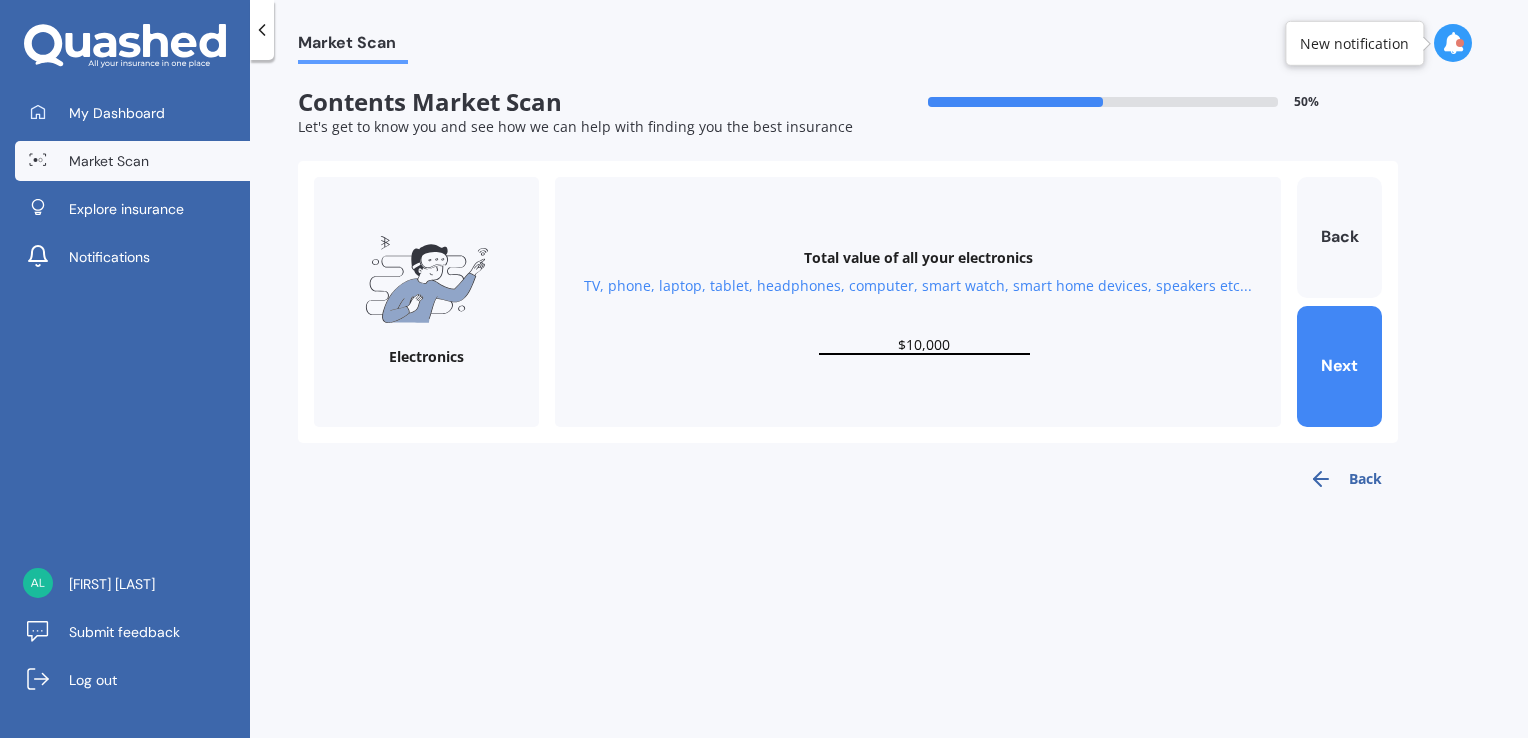 drag, startPoint x: 965, startPoint y: 345, endPoint x: 902, endPoint y: 349, distance: 63.126858 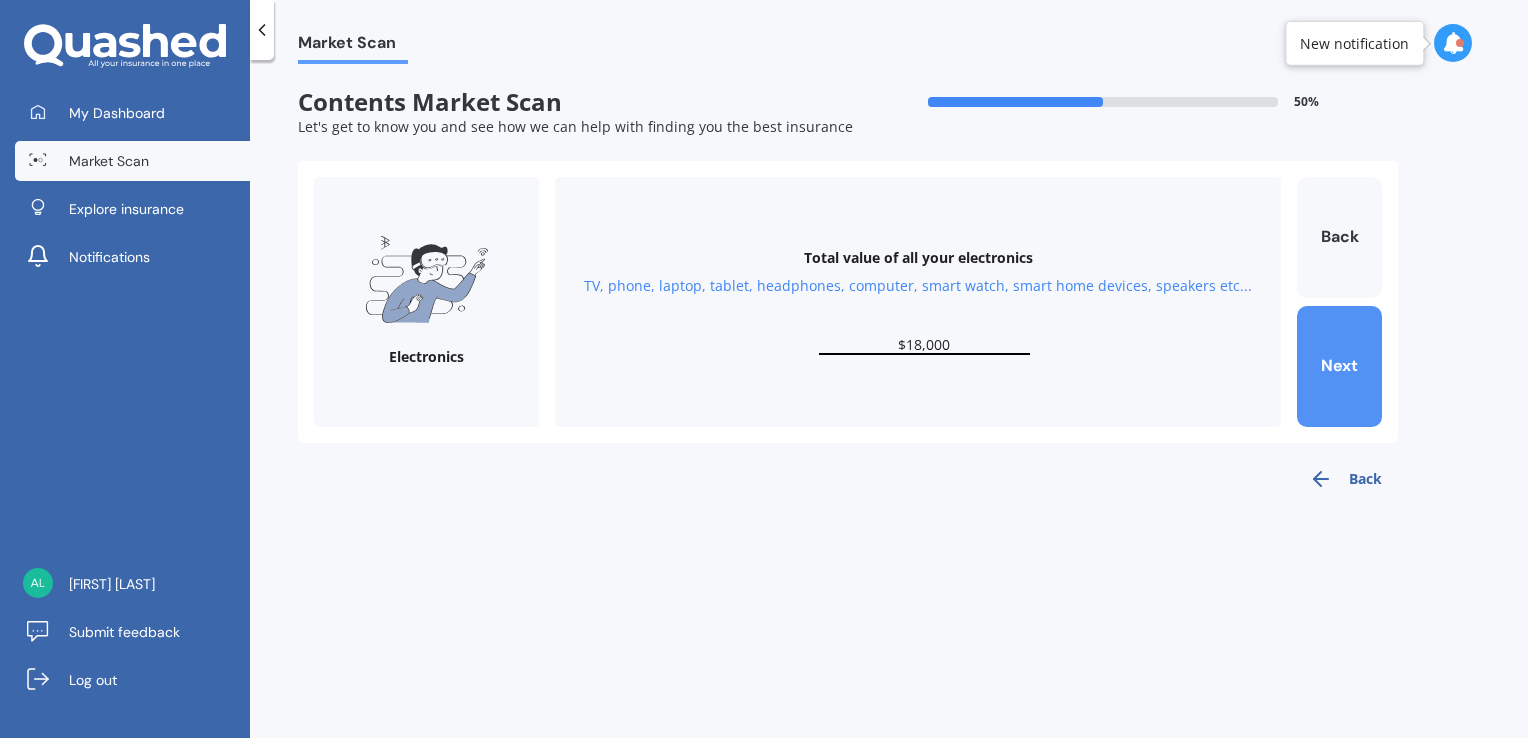click on "Next" at bounding box center (1339, 366) 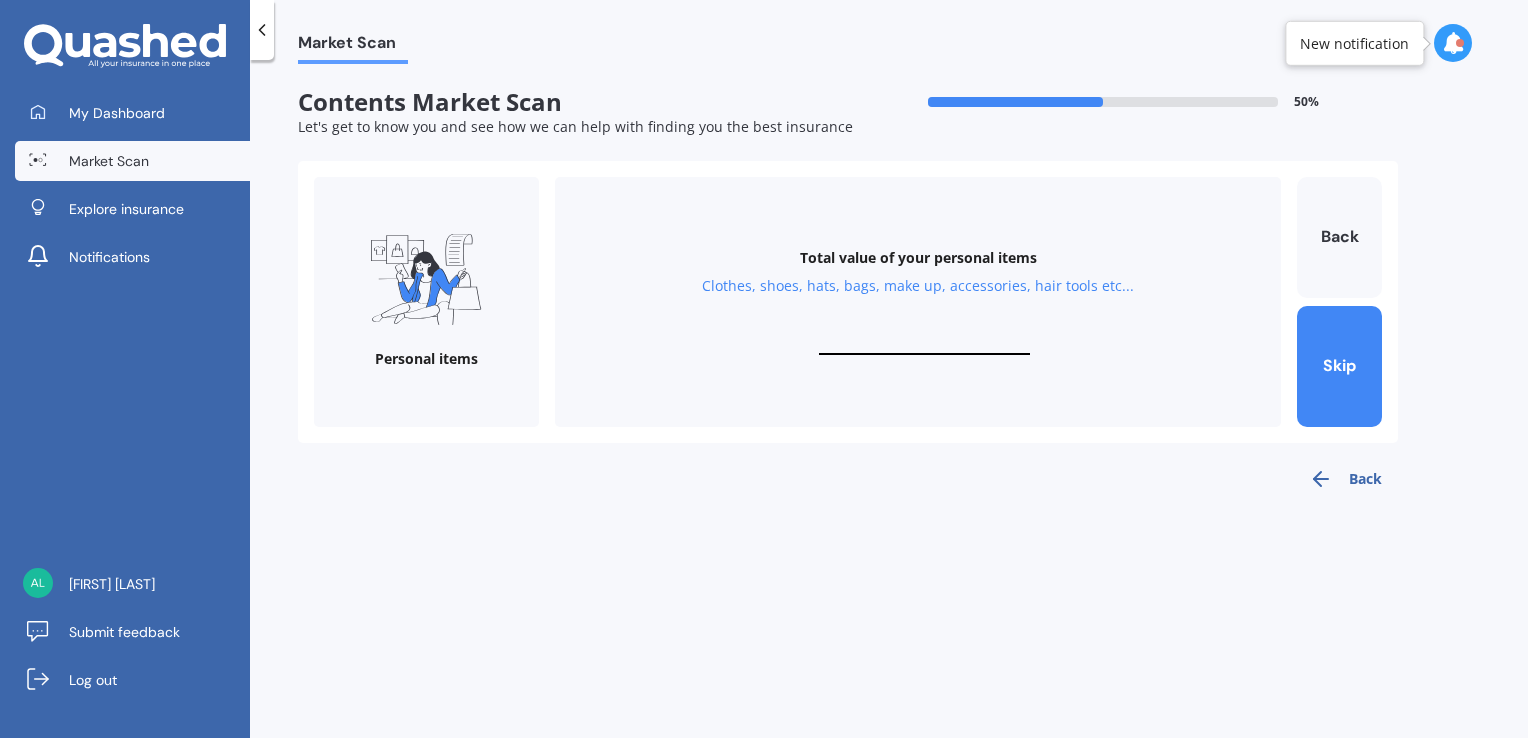 click on "Total value of your personal items Clothes, shoes, hats, bags, make up, accessories, hair tools etc..." at bounding box center (918, 302) 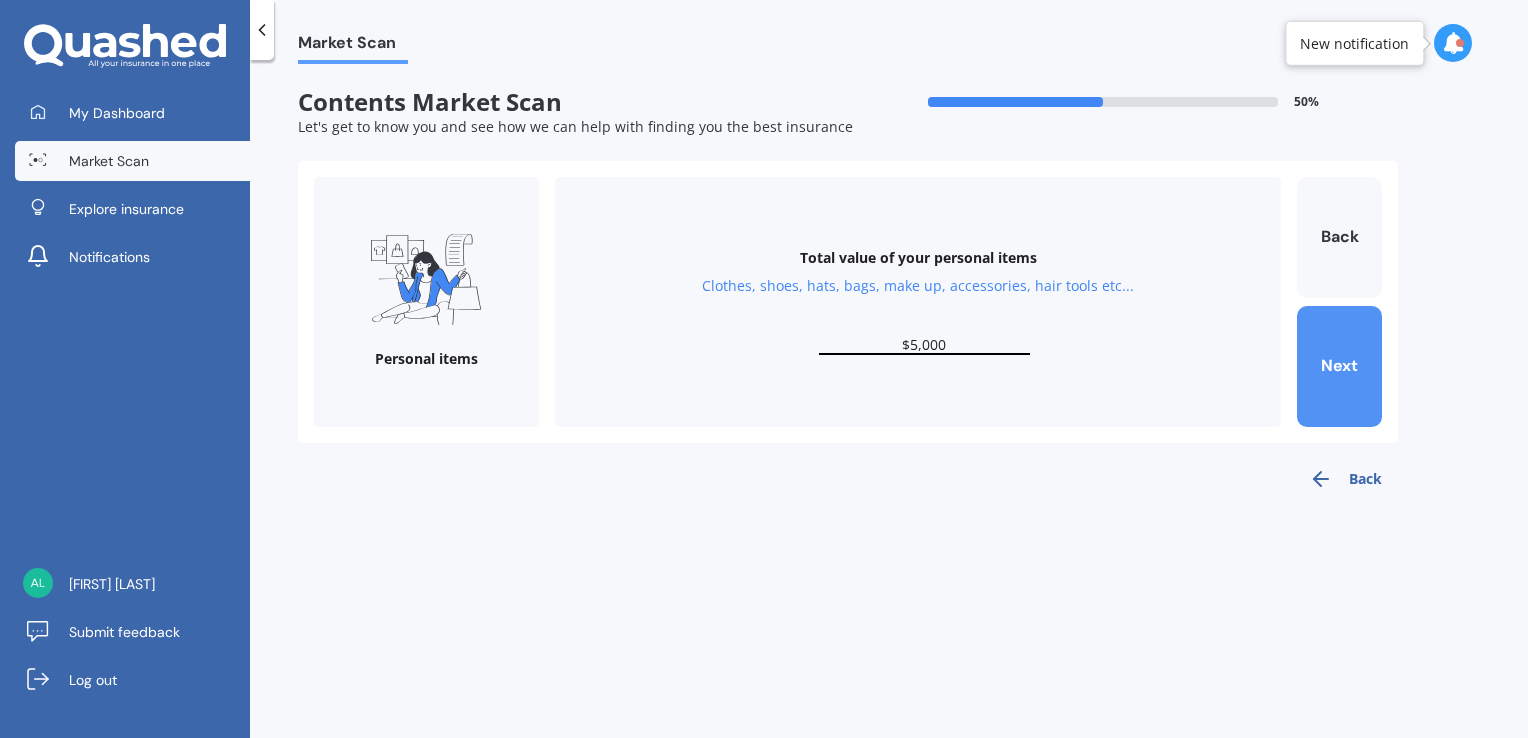 click on "Next" at bounding box center [1339, 366] 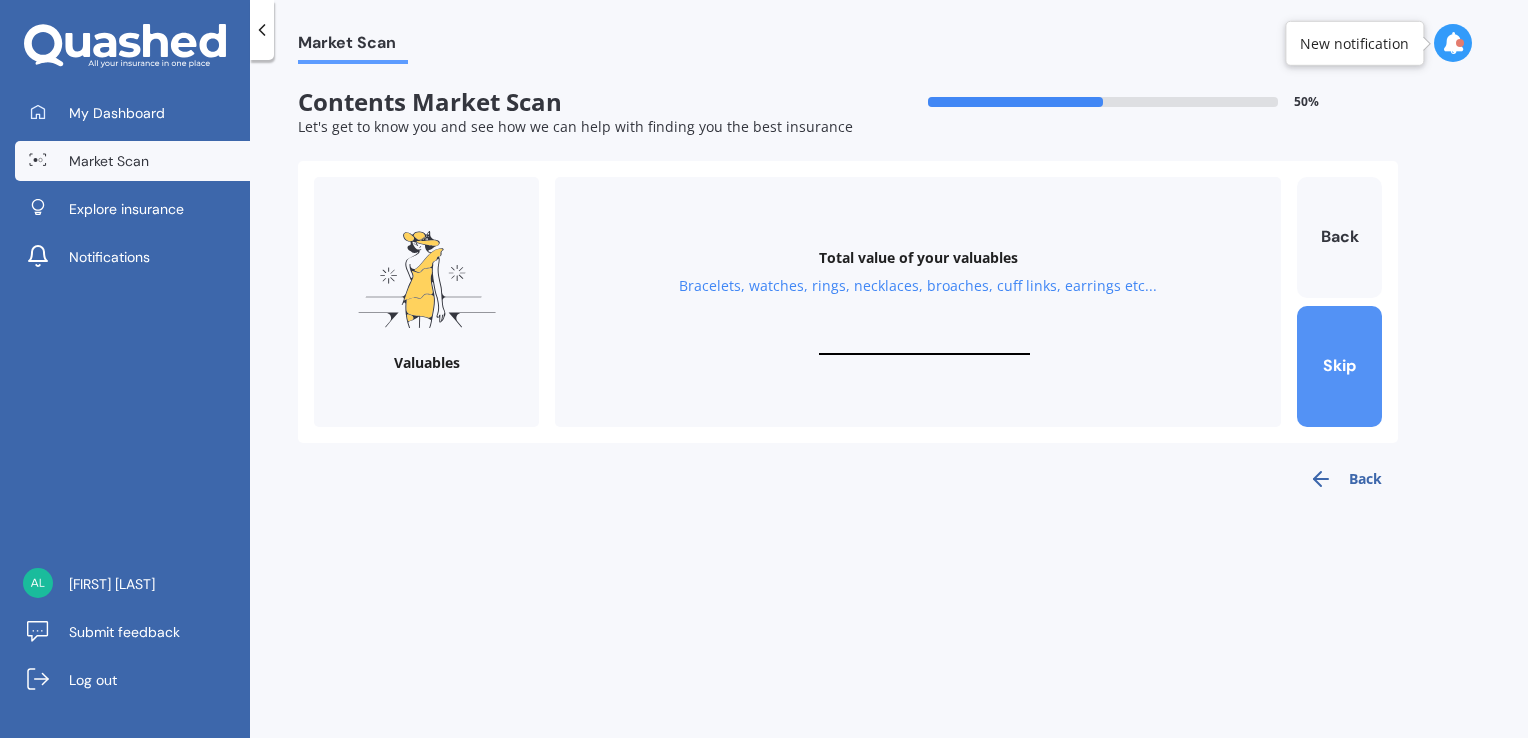 click on "Skip" at bounding box center (1339, 366) 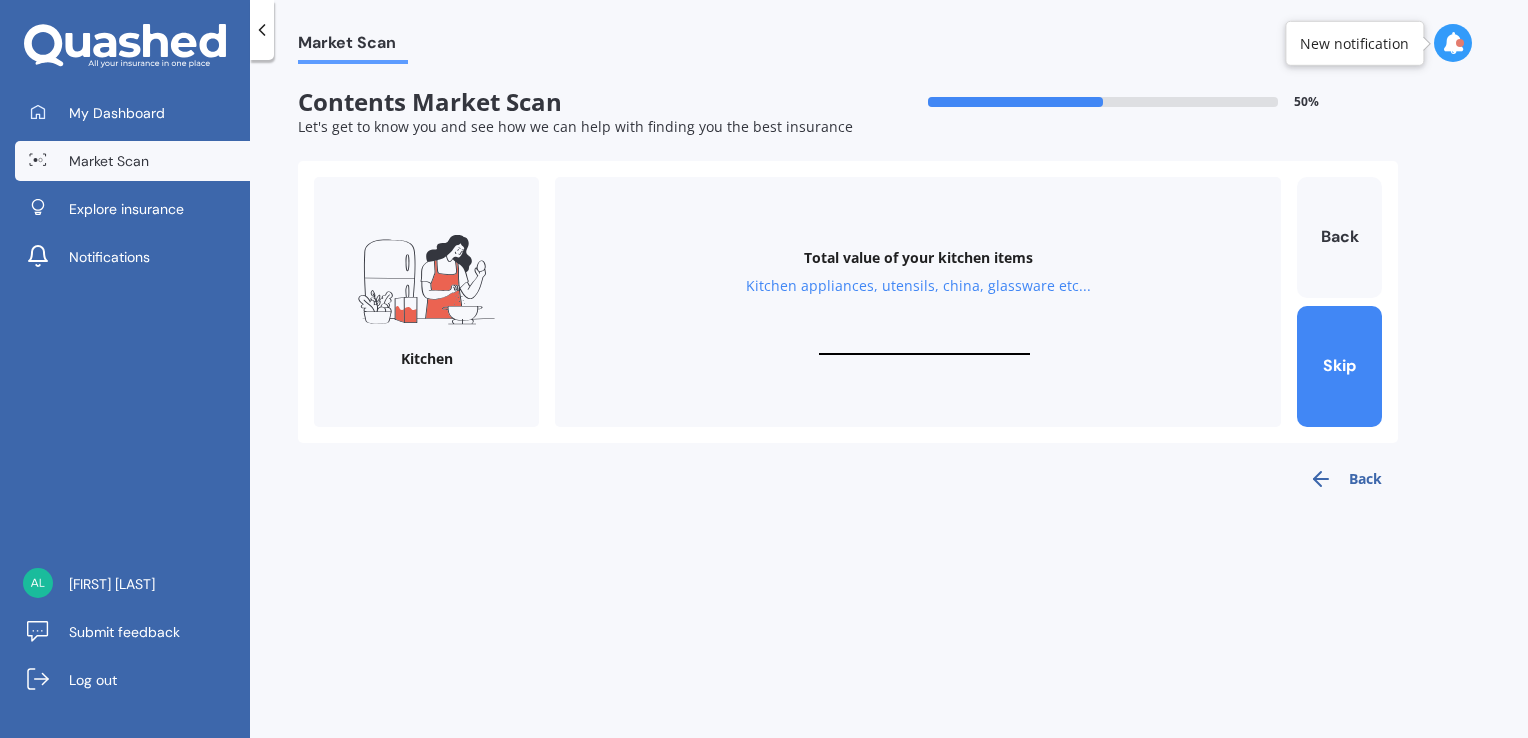 click at bounding box center [924, 345] 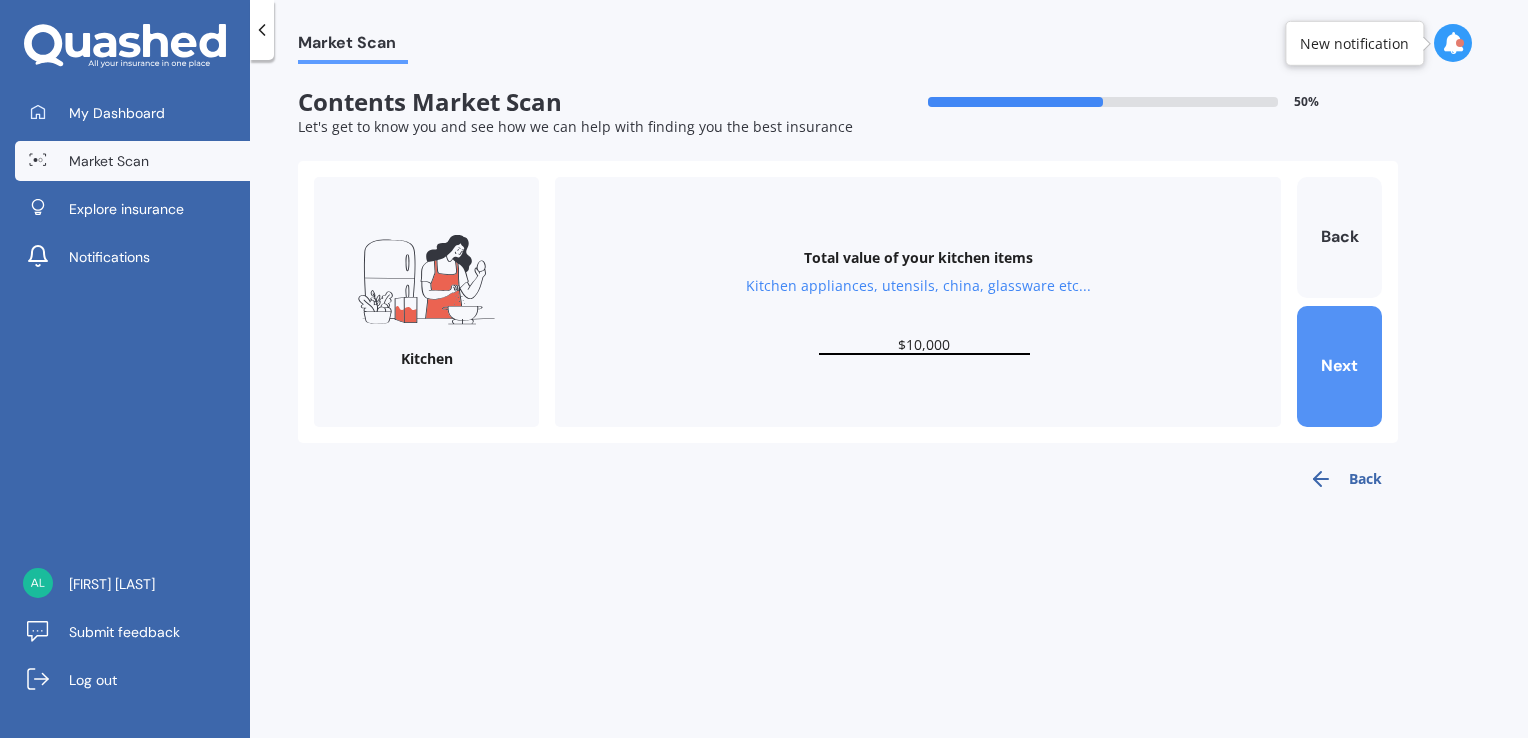 click on "Next" at bounding box center [1339, 366] 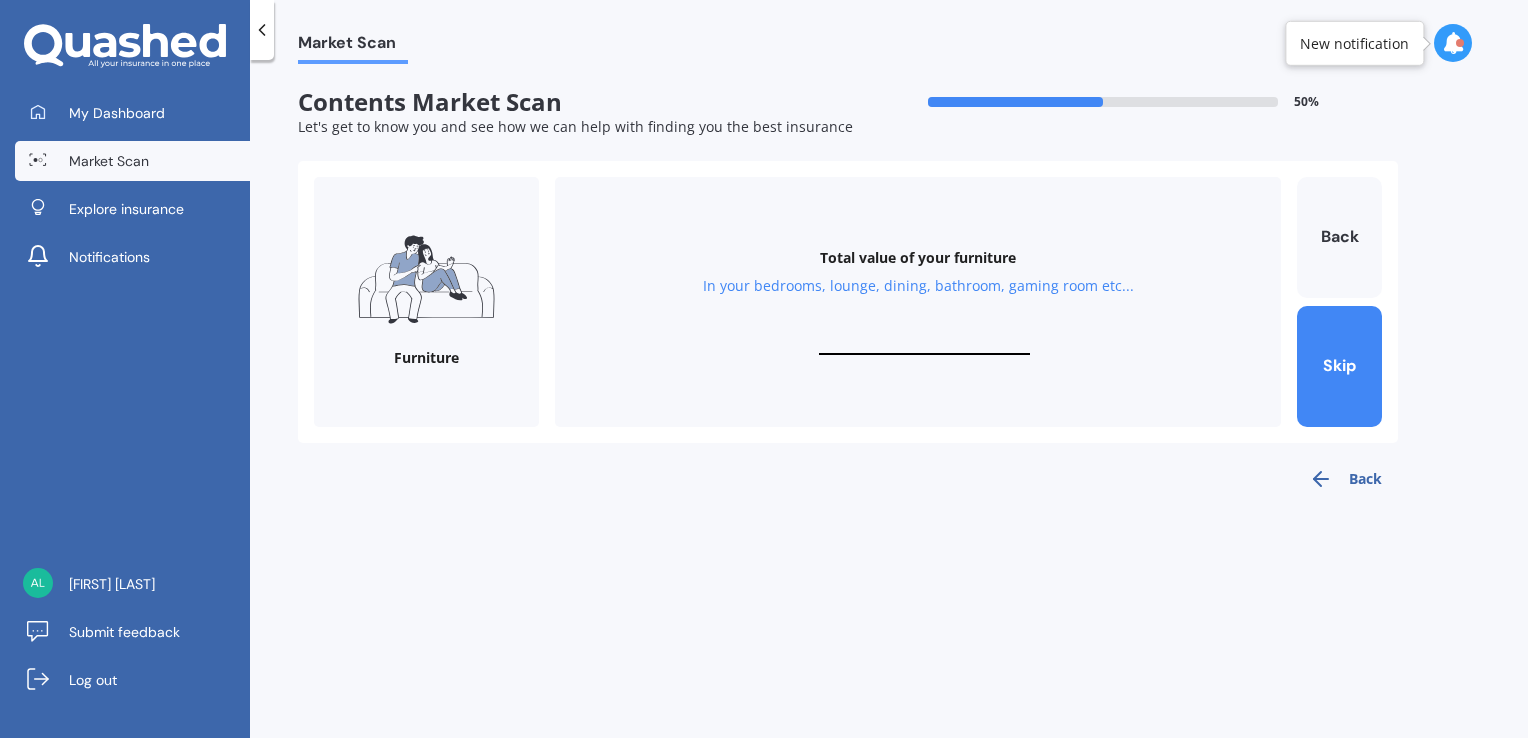 click at bounding box center [924, 345] 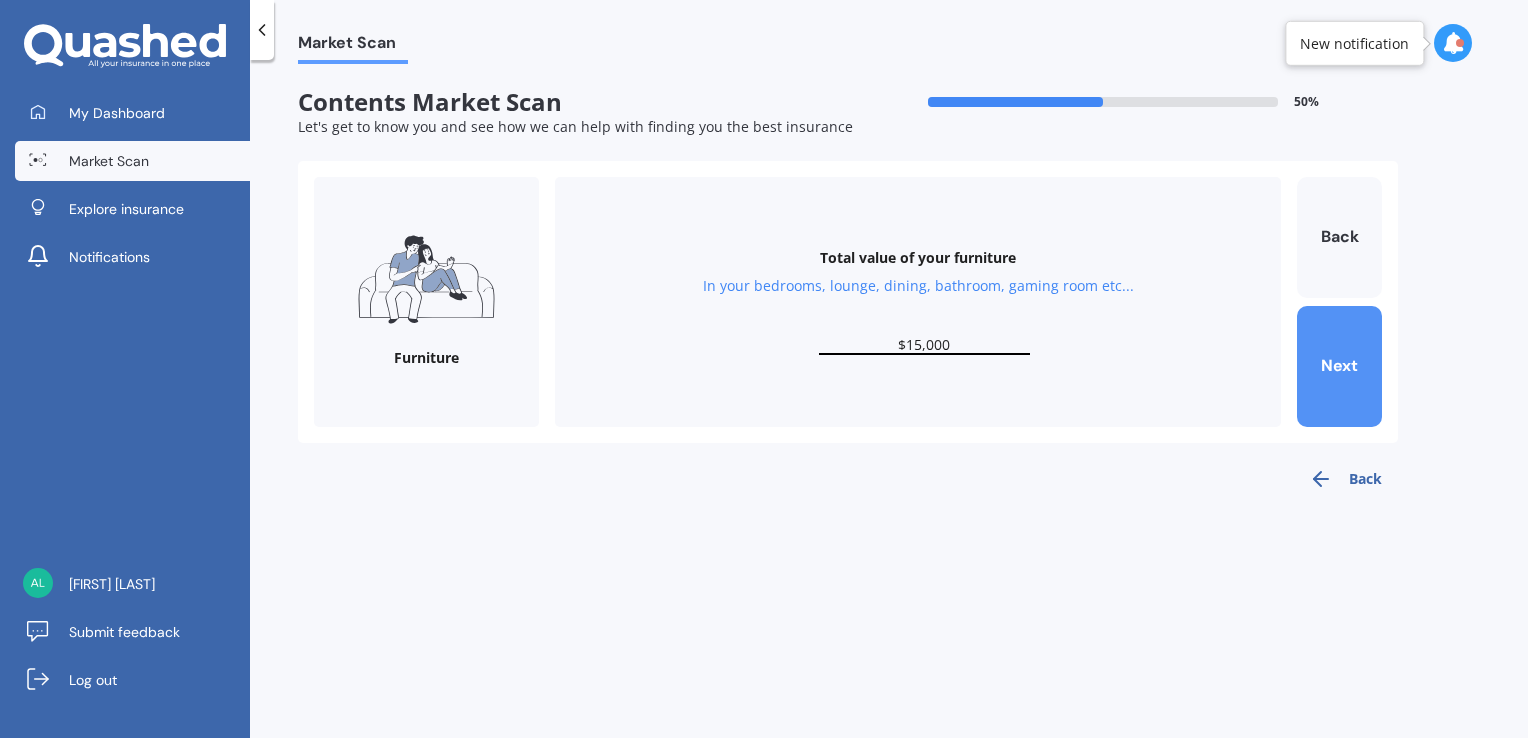 click on "Next" at bounding box center [1339, 366] 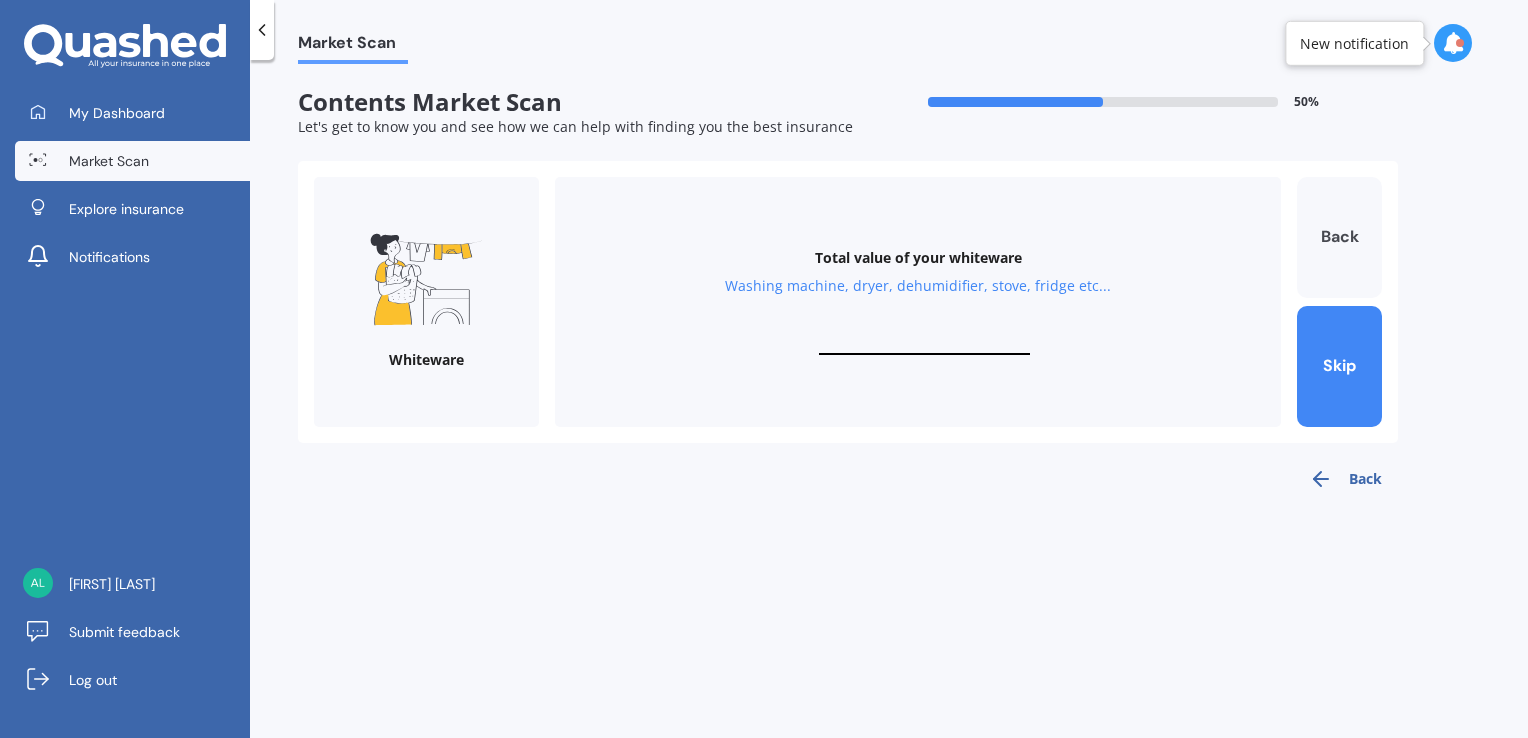 click on "Back" at bounding box center [1339, 237] 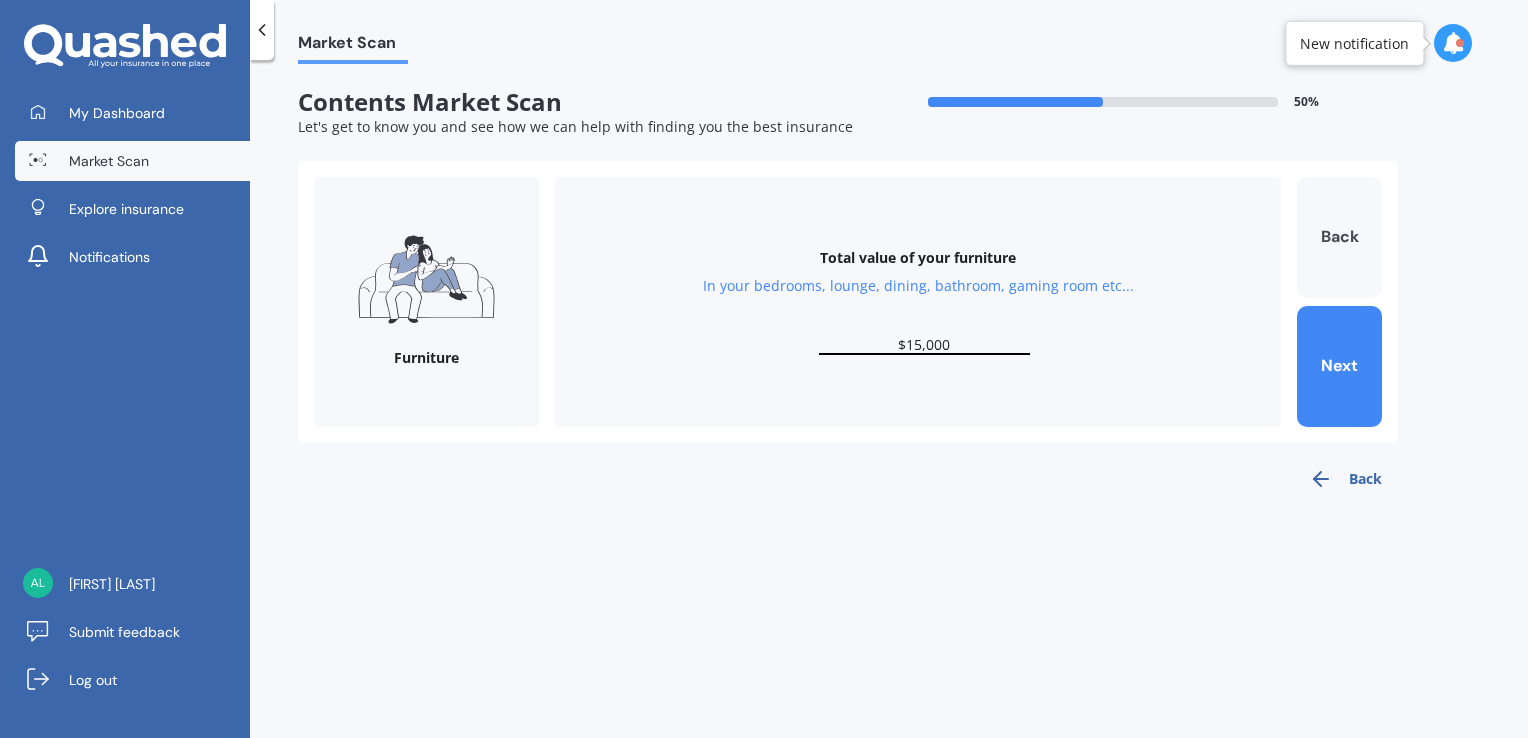 click on "Back" at bounding box center (1339, 237) 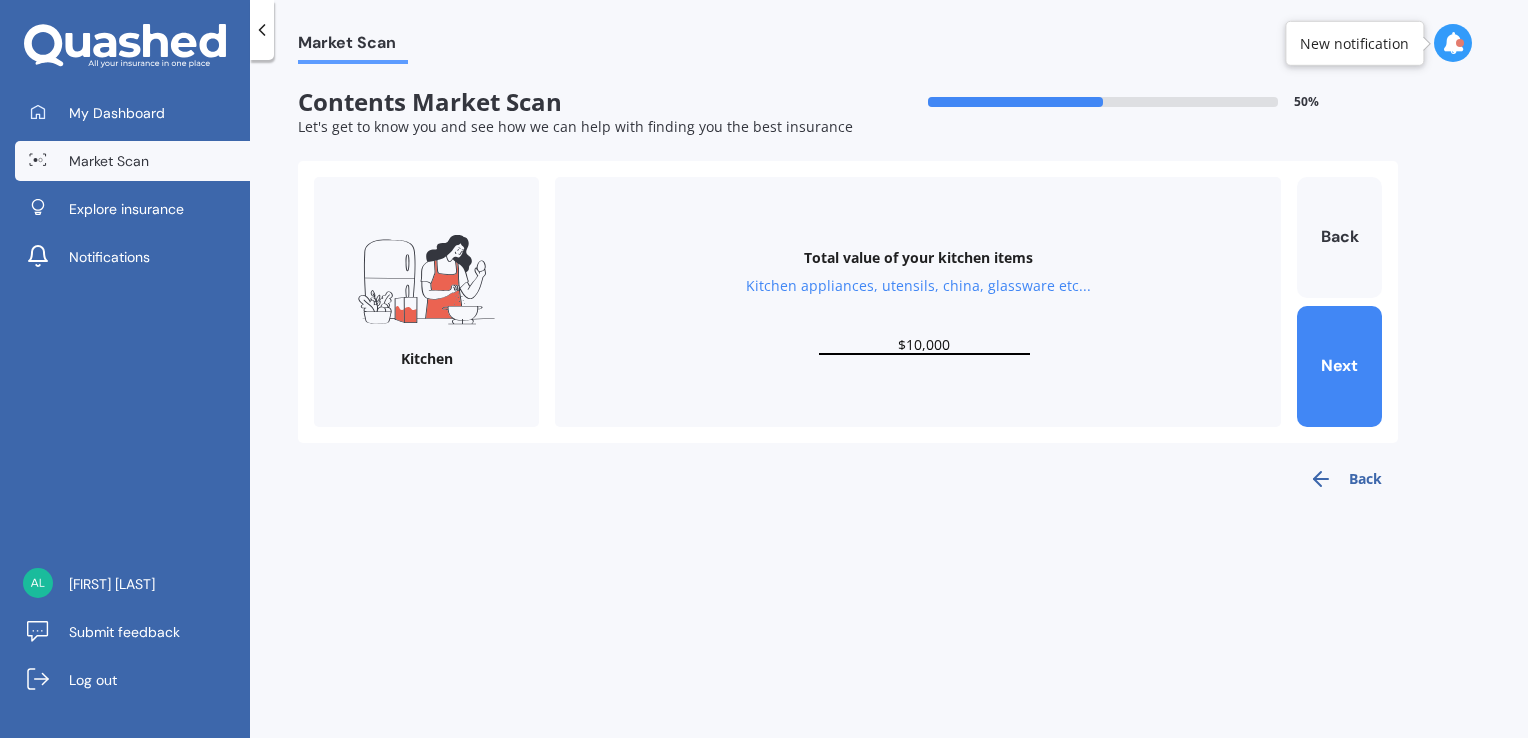drag, startPoint x: 908, startPoint y: 344, endPoint x: 948, endPoint y: 343, distance: 40.012497 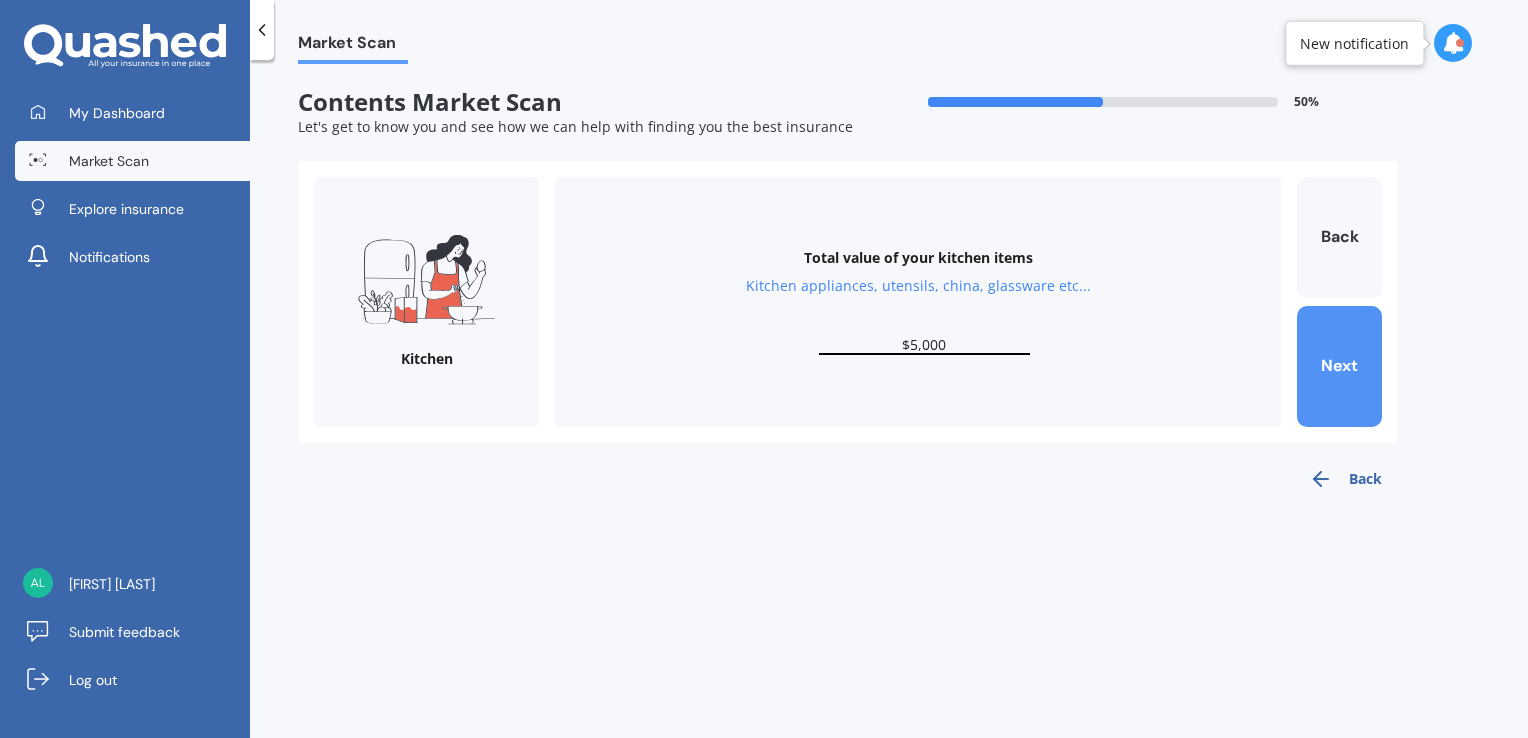 click on "Next" at bounding box center [1339, 366] 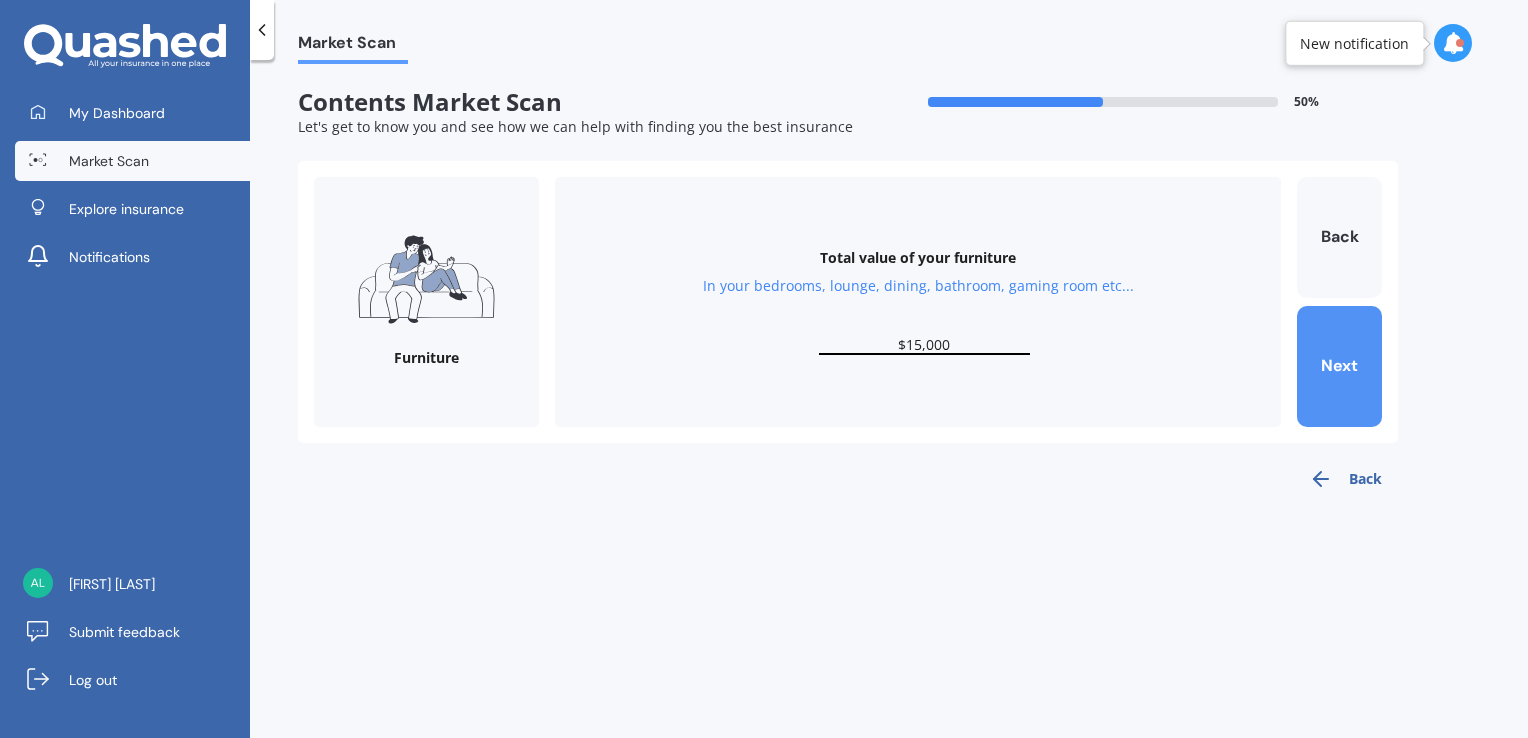 click on "Next" at bounding box center (1339, 366) 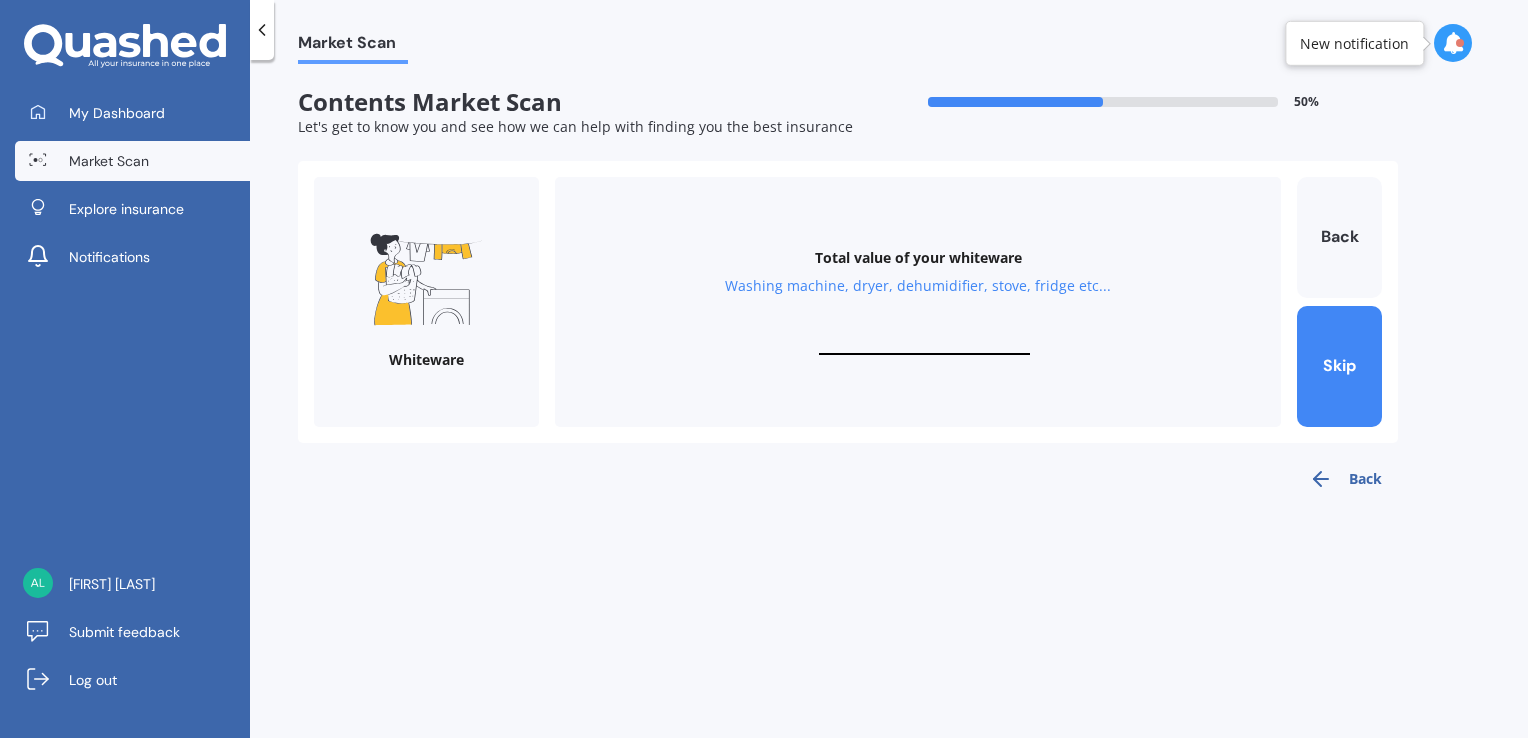 click at bounding box center [924, 345] 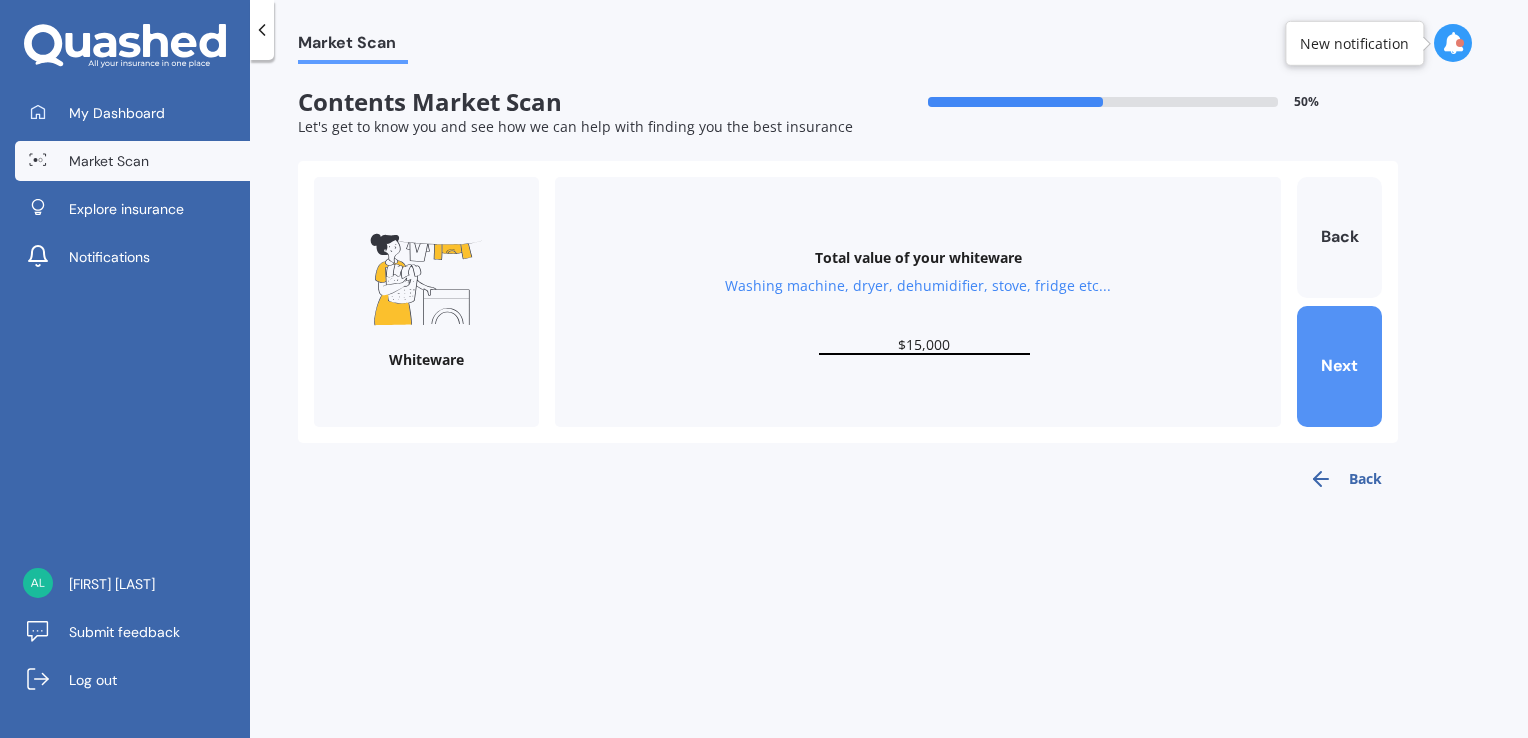 click on "Next" at bounding box center [1339, 366] 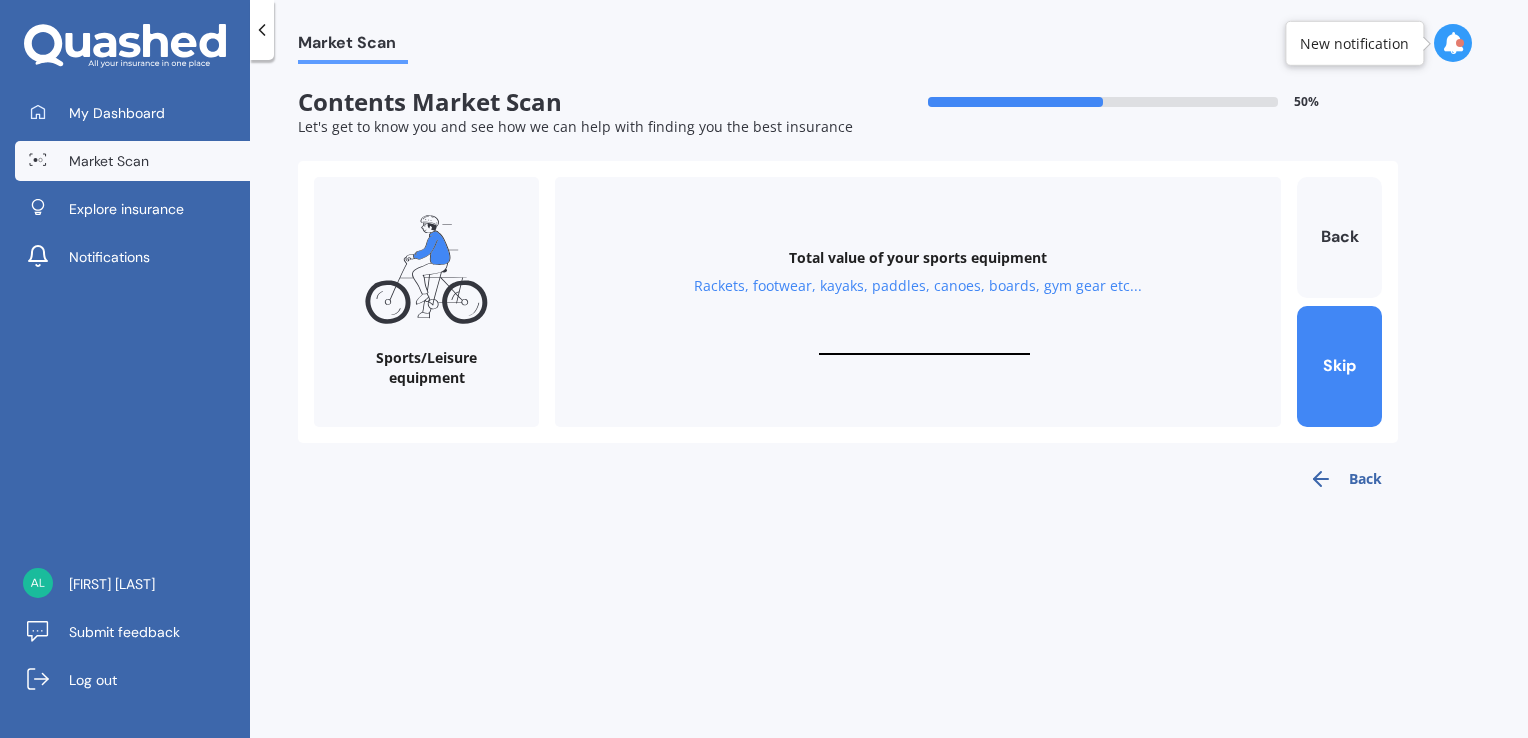 click at bounding box center [924, 345] 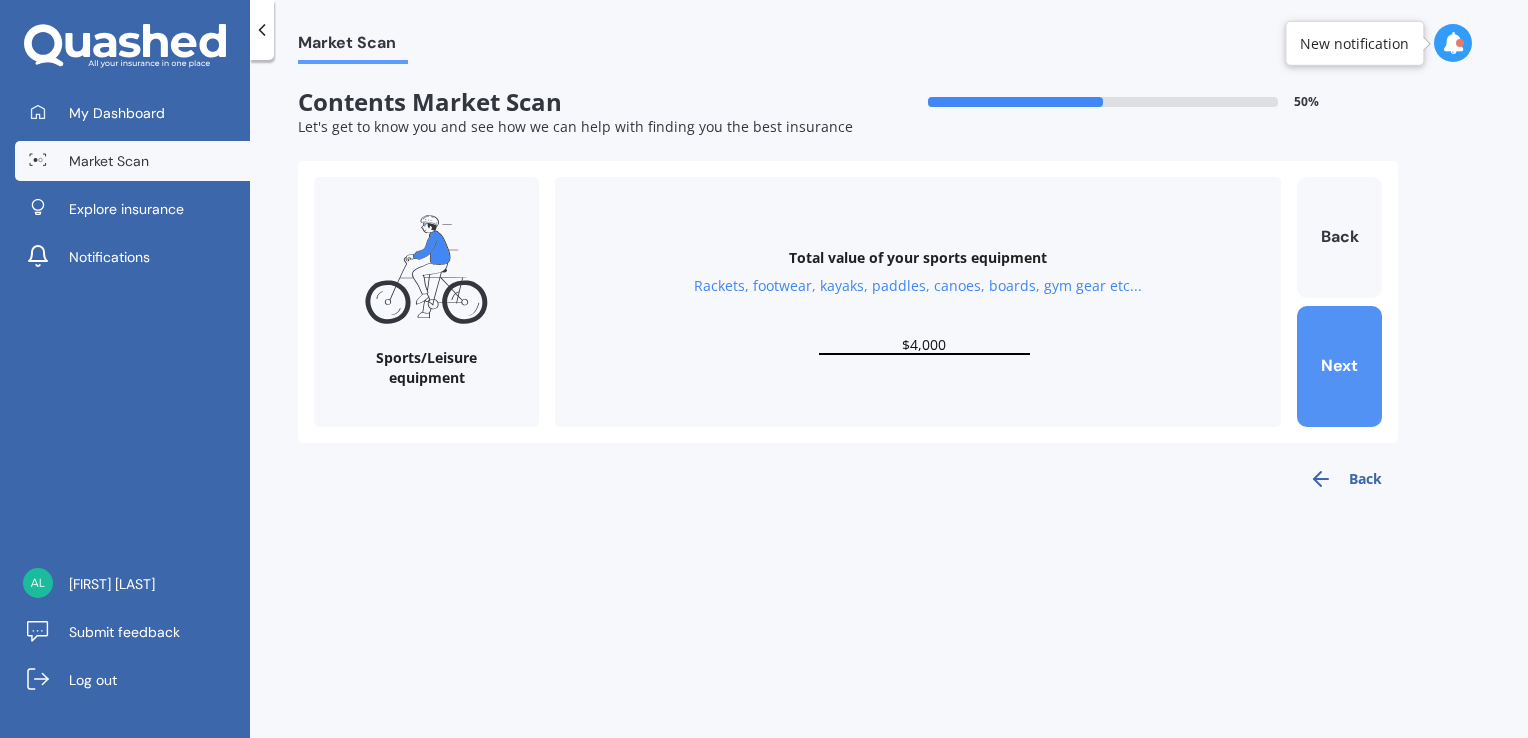 type on "$4,000" 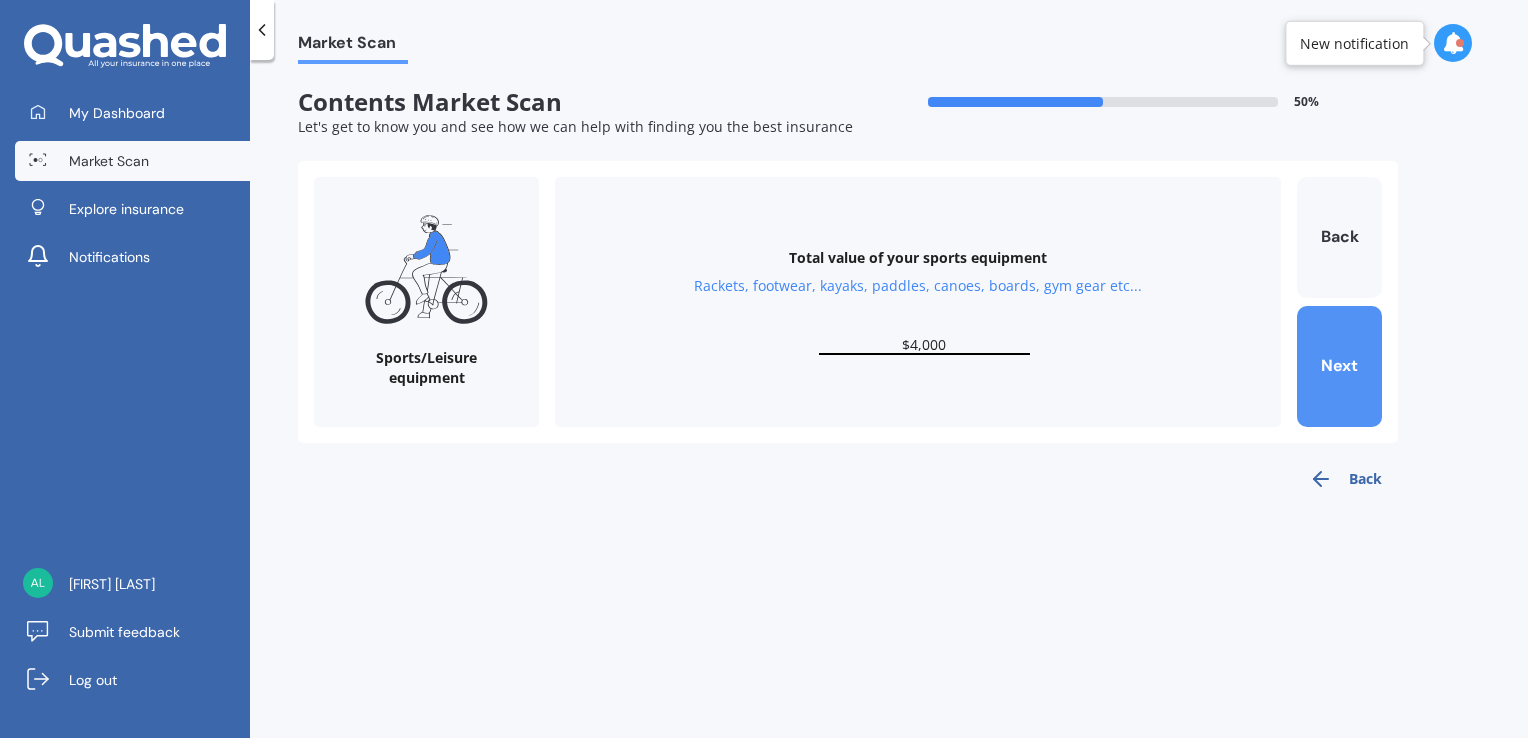 click on "Next" at bounding box center [1339, 366] 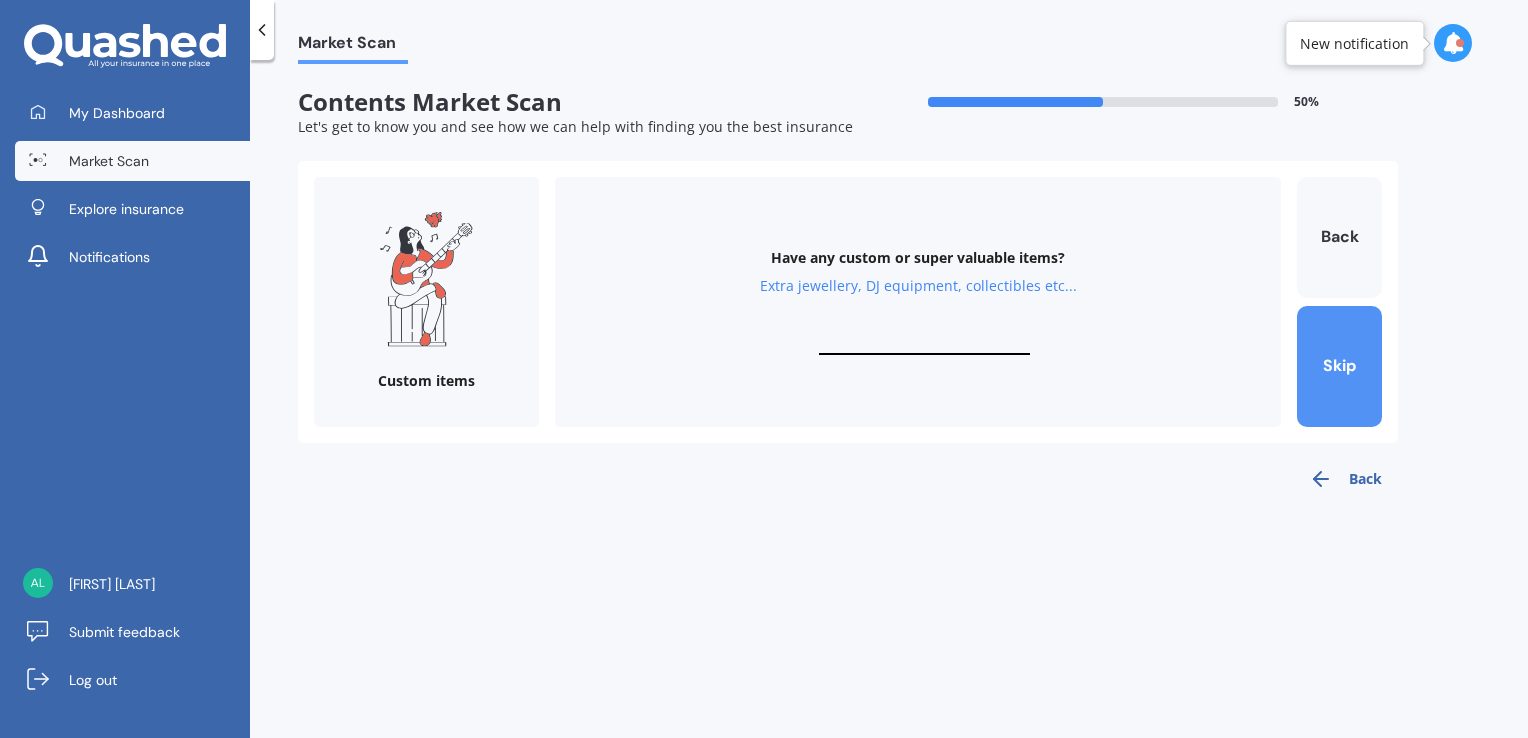 click on "Skip" at bounding box center (1339, 366) 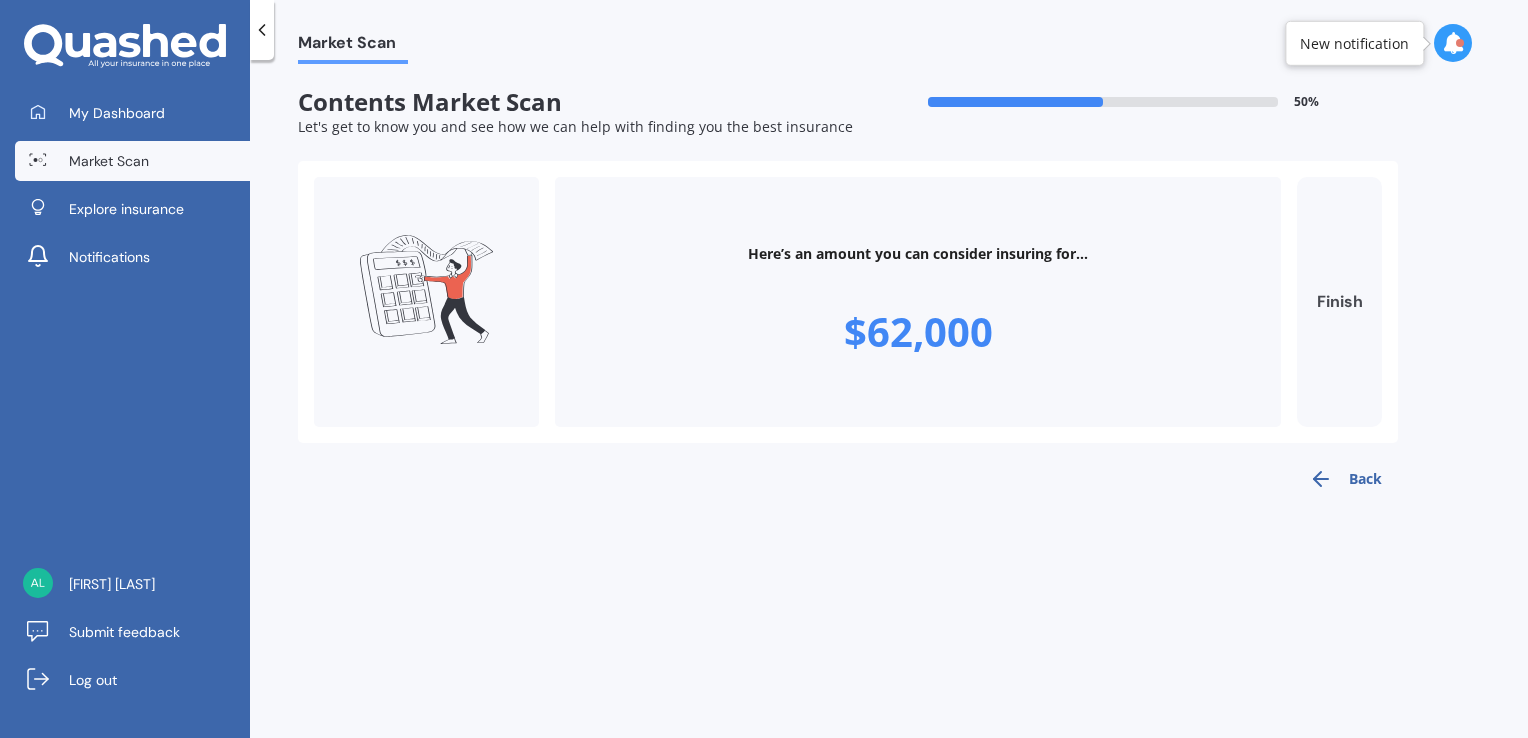 click on "Finish" at bounding box center (1339, 302) 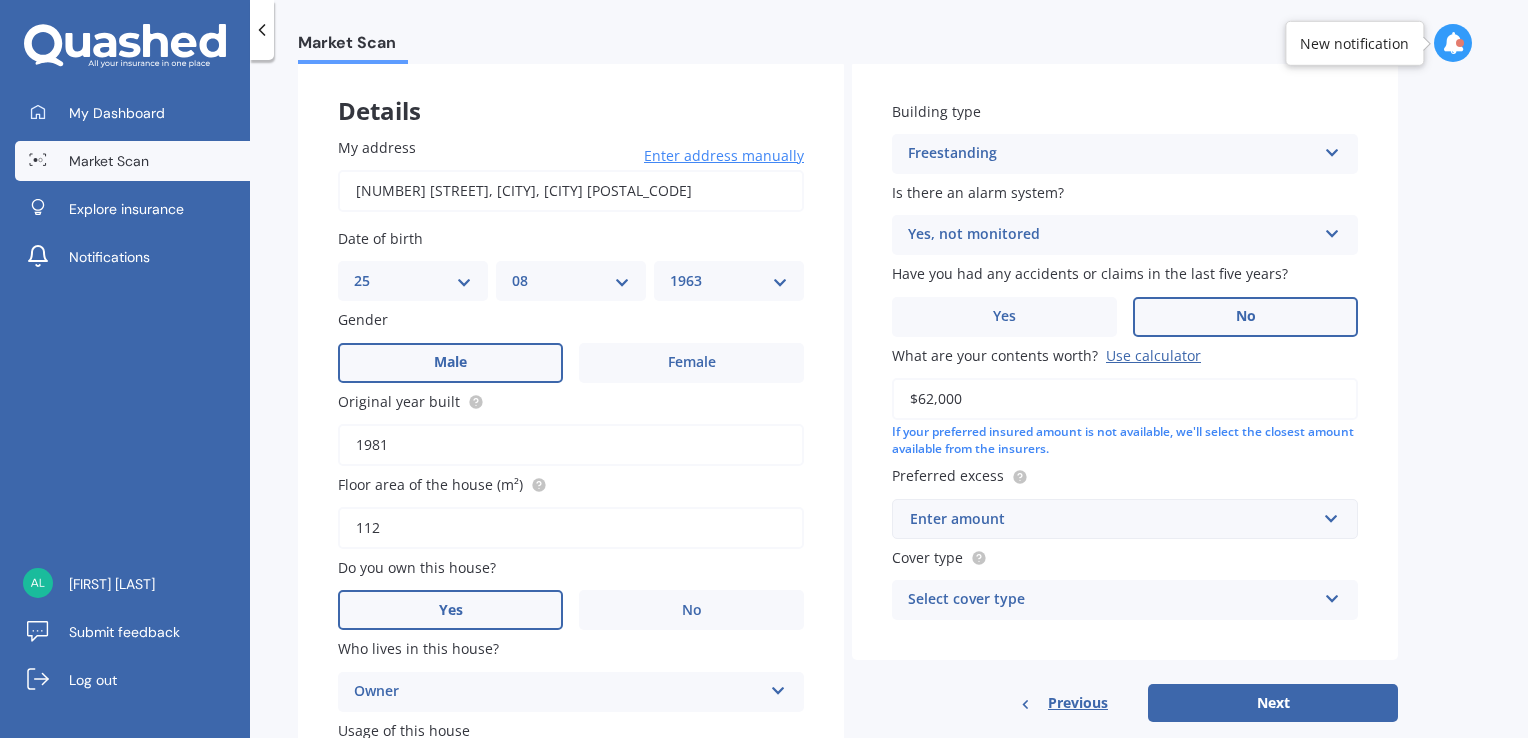 scroll, scrollTop: 200, scrollLeft: 0, axis: vertical 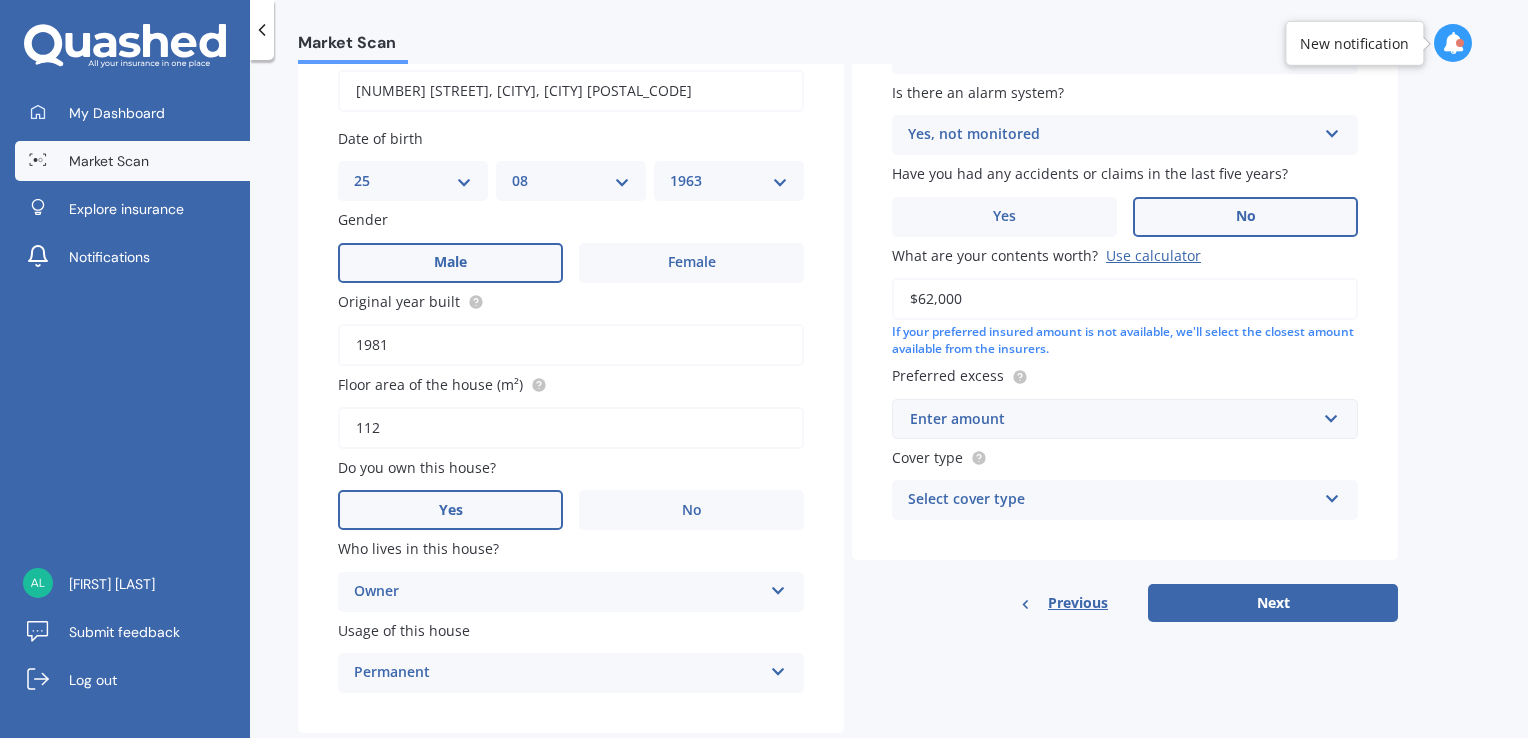 click on "Enter amount" at bounding box center (1113, 419) 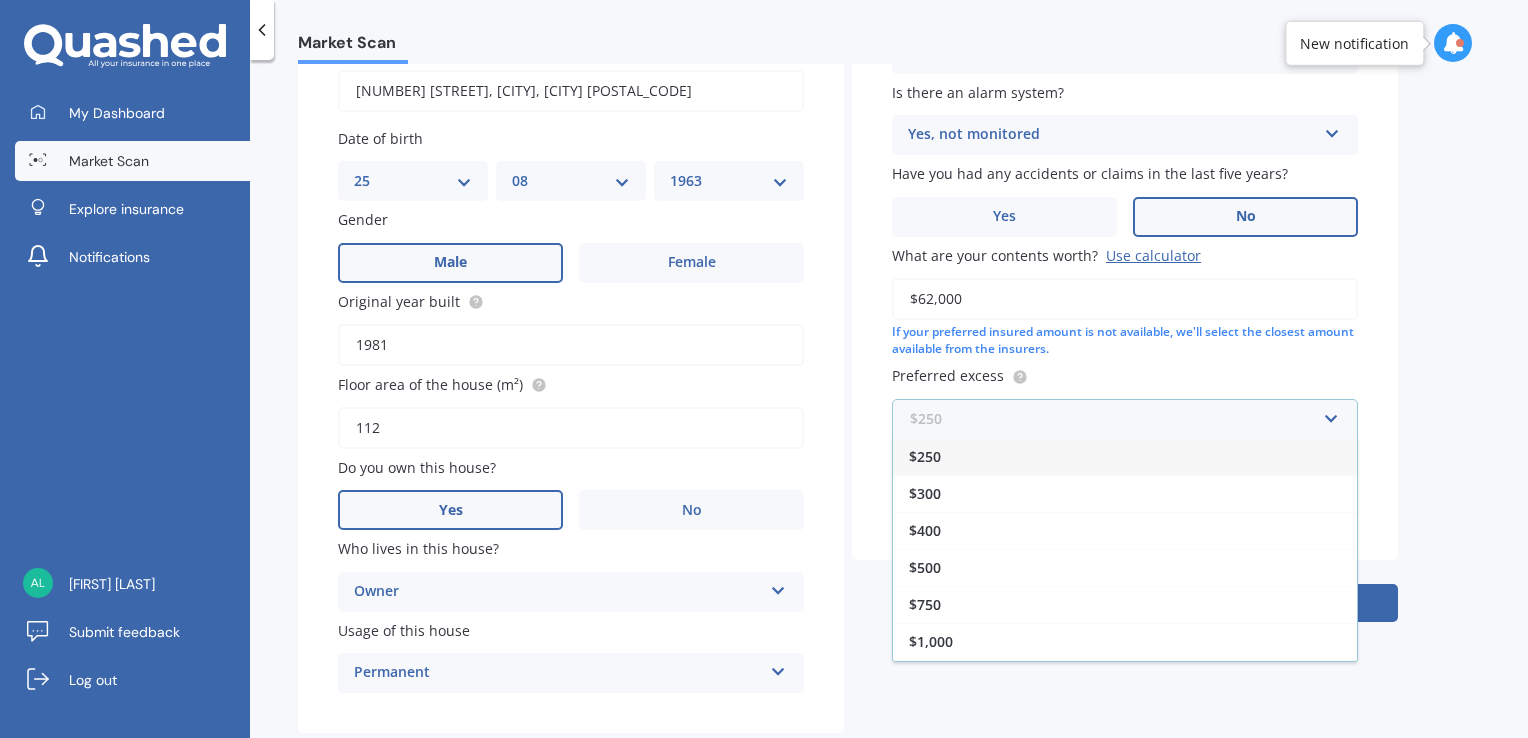 click at bounding box center (1118, 419) 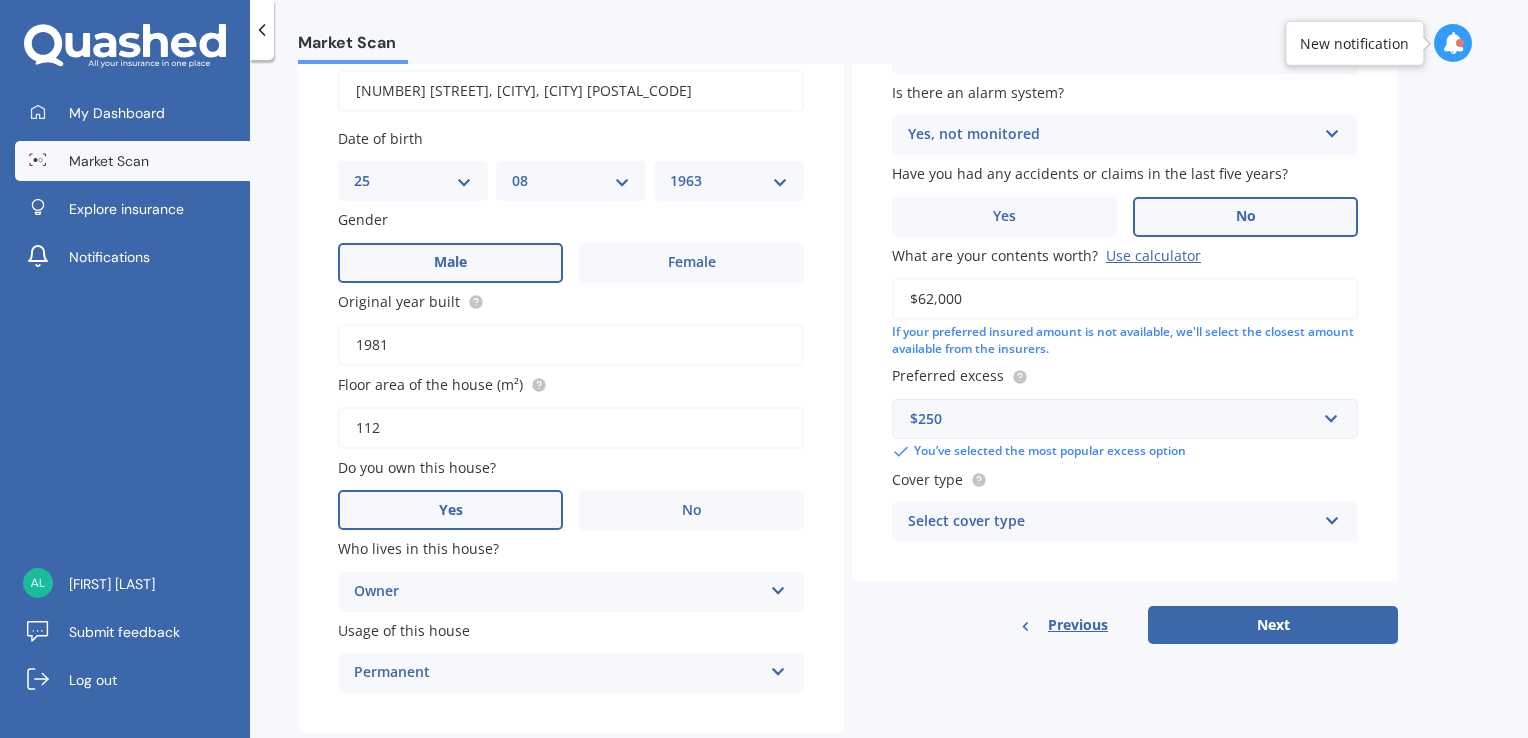 click on "Building type Freestanding Freestanding Multi-unit (in a block of 6 or less) Multi-unit (in a block of 7-10) Is there an alarm system? Yes, not monitored Yes, monitored Yes, not monitored No Have you had any accidents or claims in the last five years? Yes No What are your contents worth? Use calculator [CURRENCY] If your preferred insured amount is not available, we'll select the closest amount available from the insurers. Preferred excess $250 $250 $300 $400 $500 $750 $1,000 $2,000 You’ve selected the most popular excess option Cover type Select cover type High Medium Limited" at bounding box center [1125, 271] 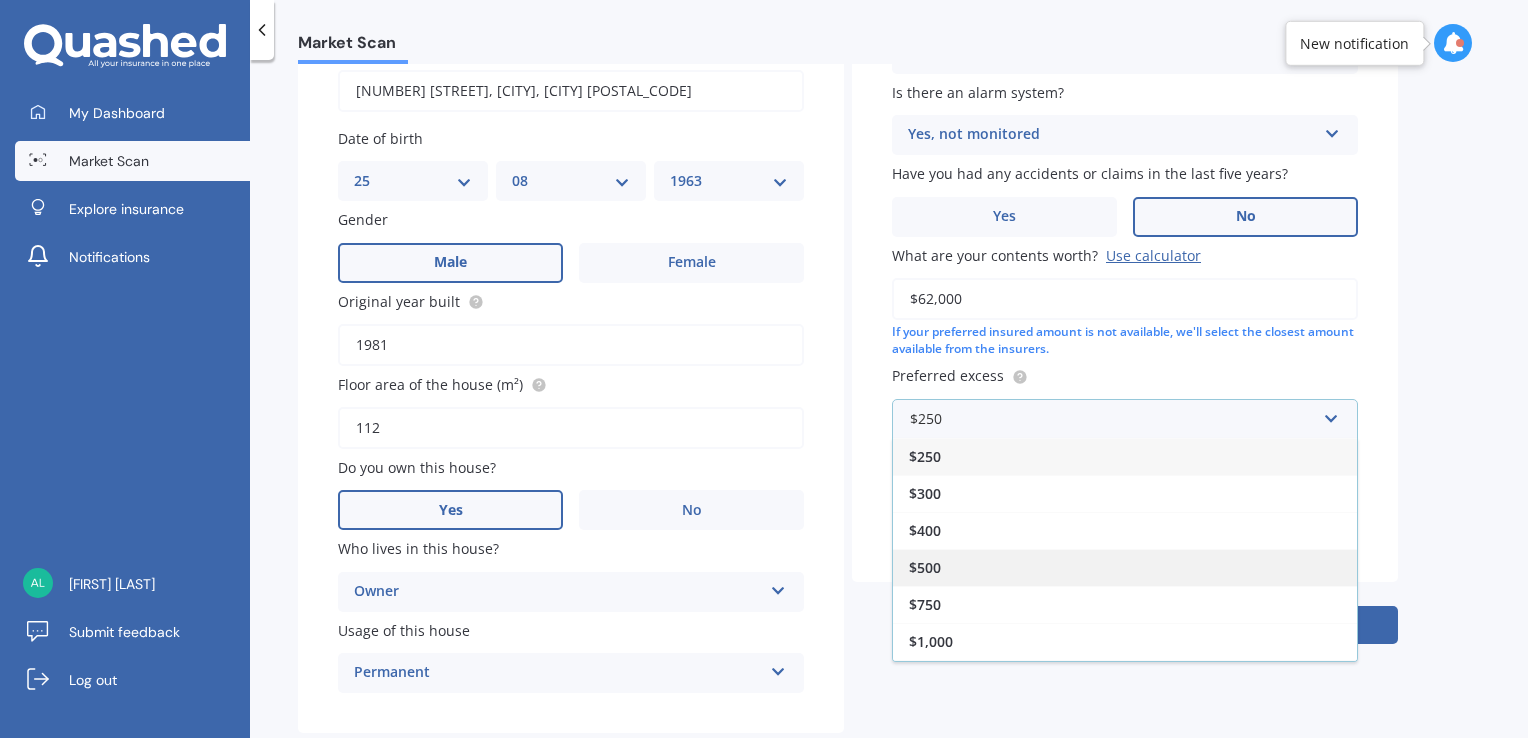 click on "$500" at bounding box center [1125, 567] 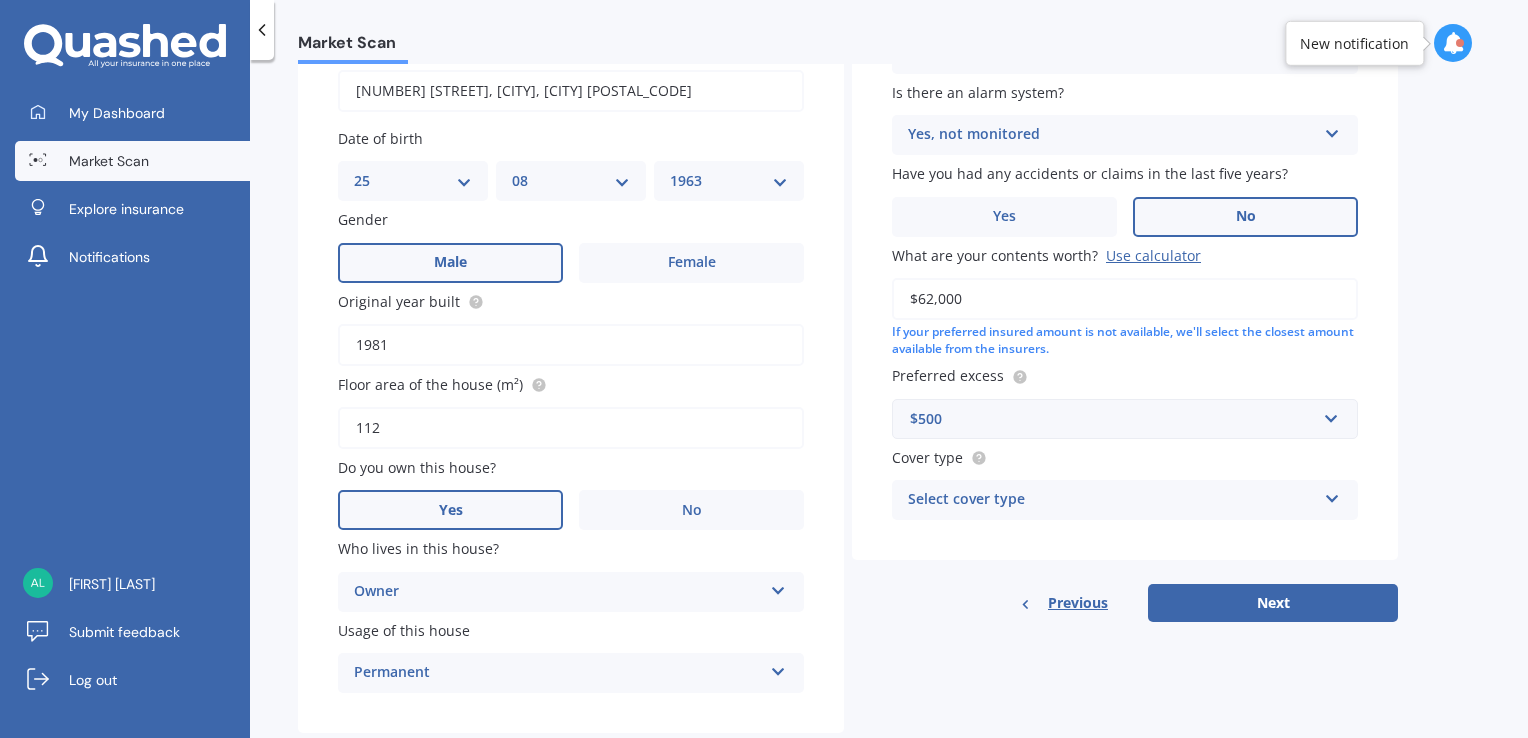 click on "Select cover type" at bounding box center (1112, 500) 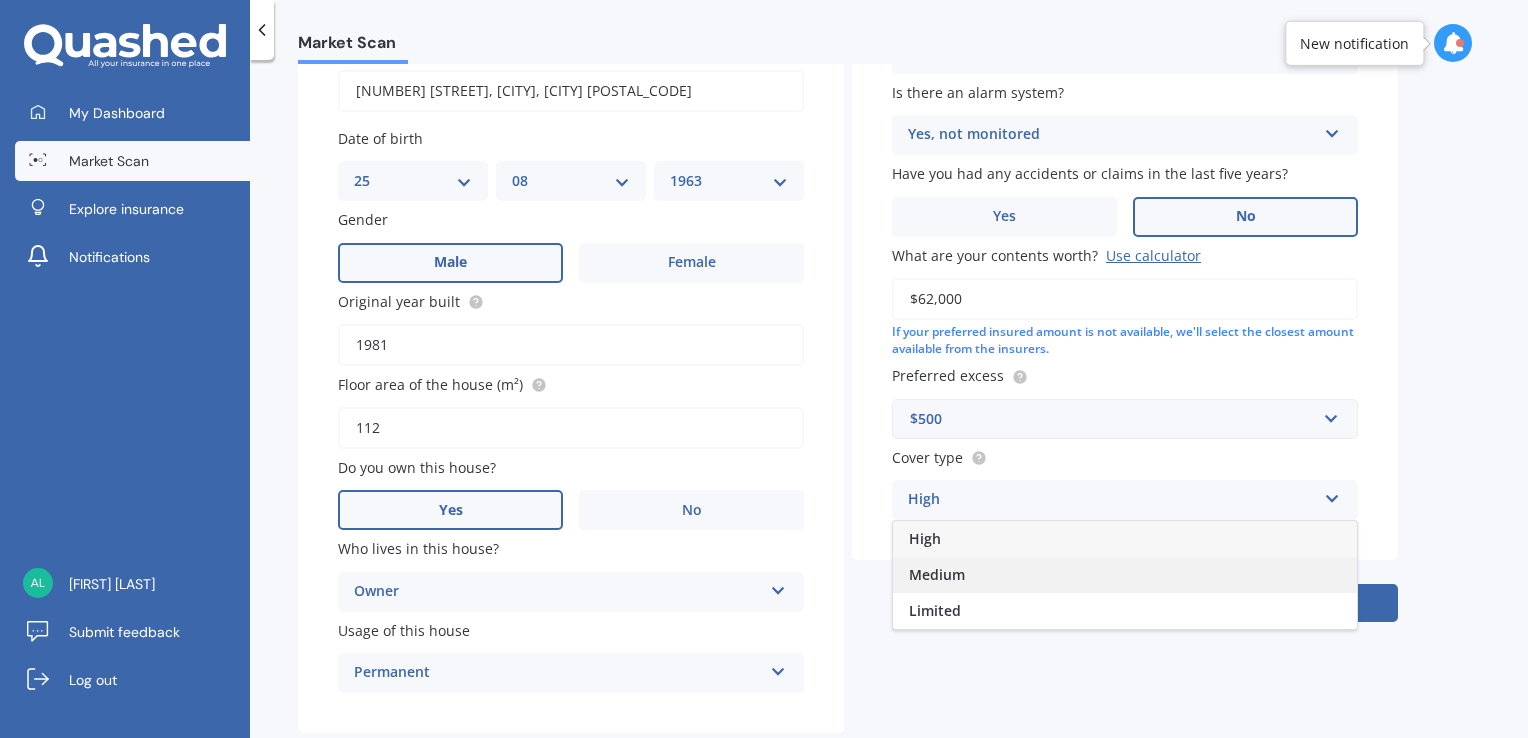 click on "Medium" at bounding box center (1125, 575) 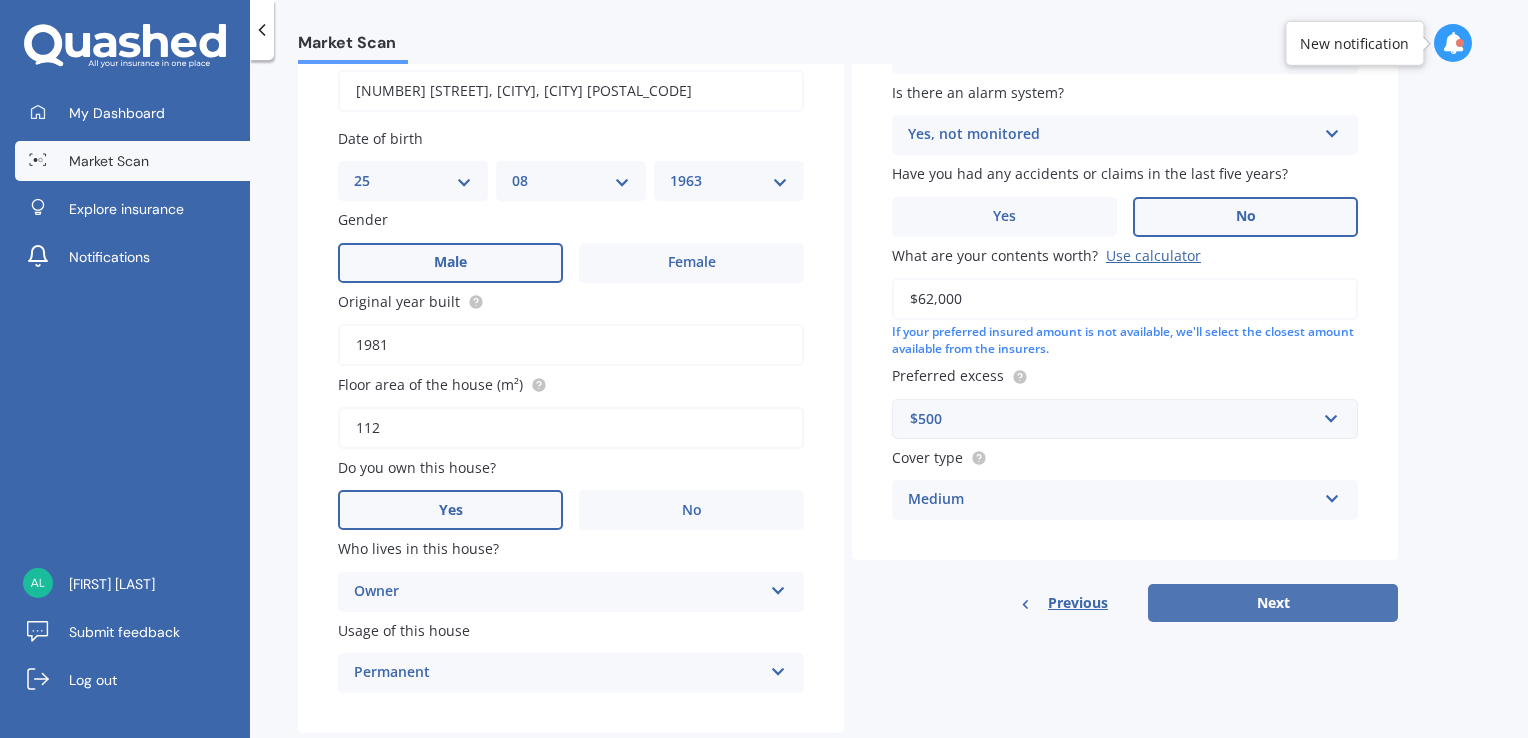 click on "Next" at bounding box center [1273, 603] 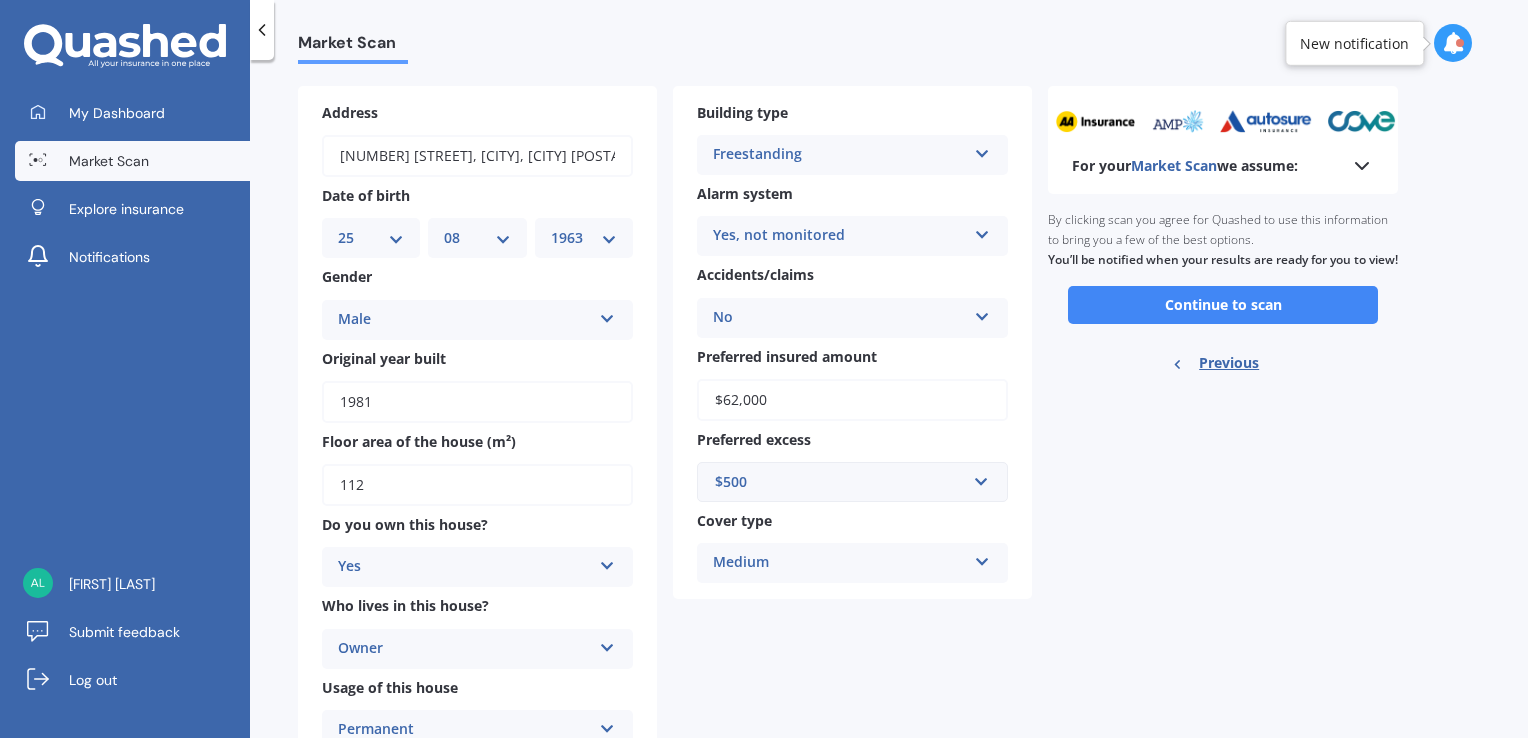 scroll, scrollTop: 0, scrollLeft: 0, axis: both 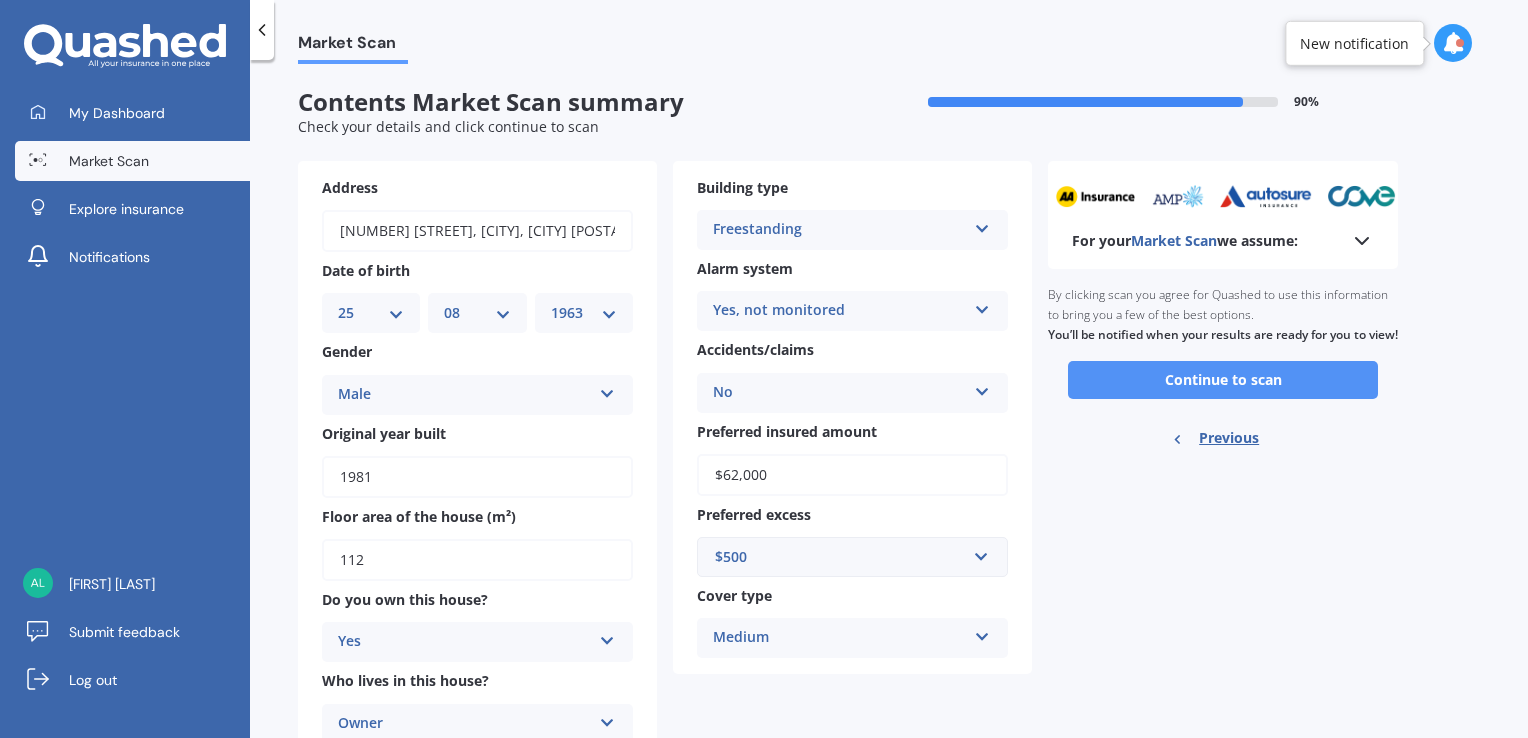 click on "Continue to scan" at bounding box center [1223, 380] 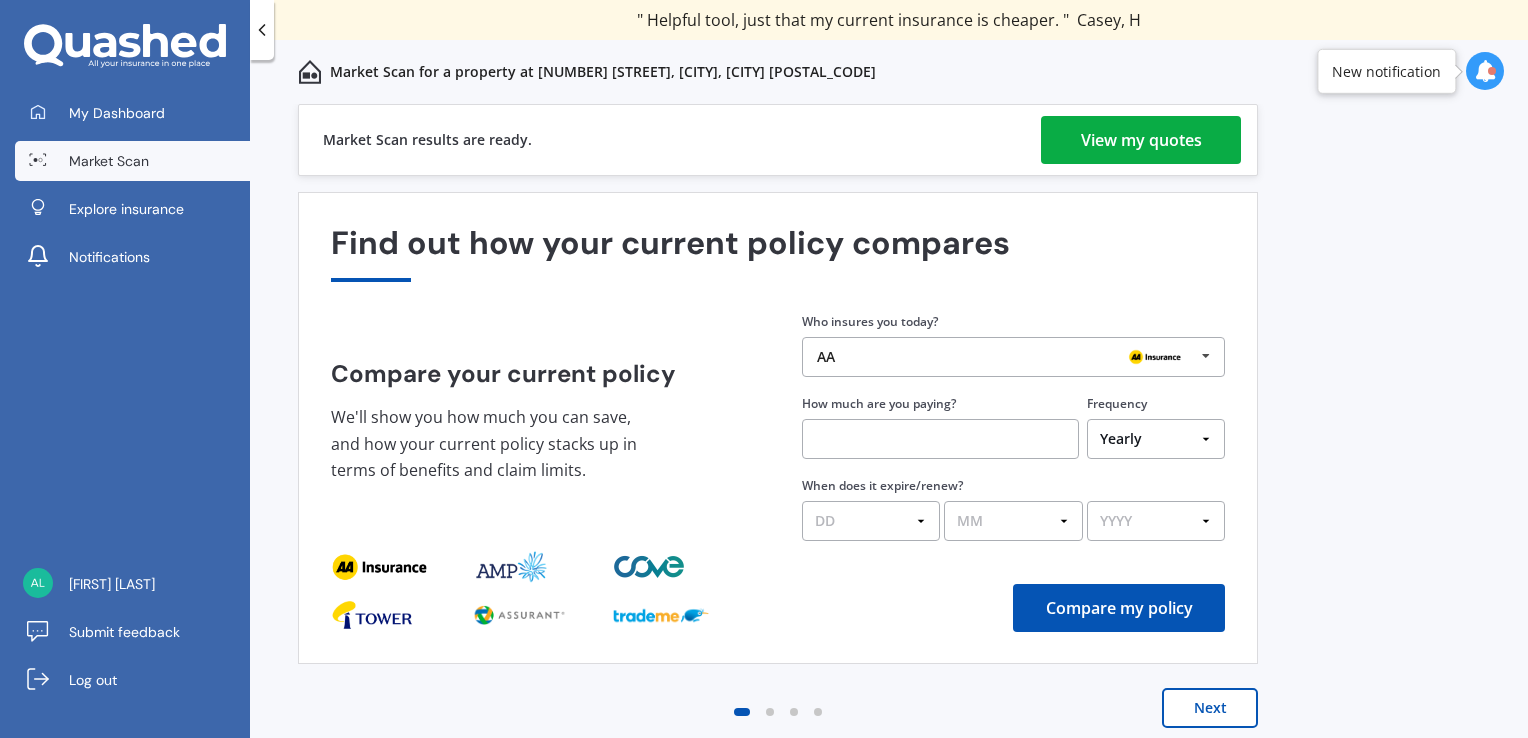 click on "View my quotes" at bounding box center (1141, 140) 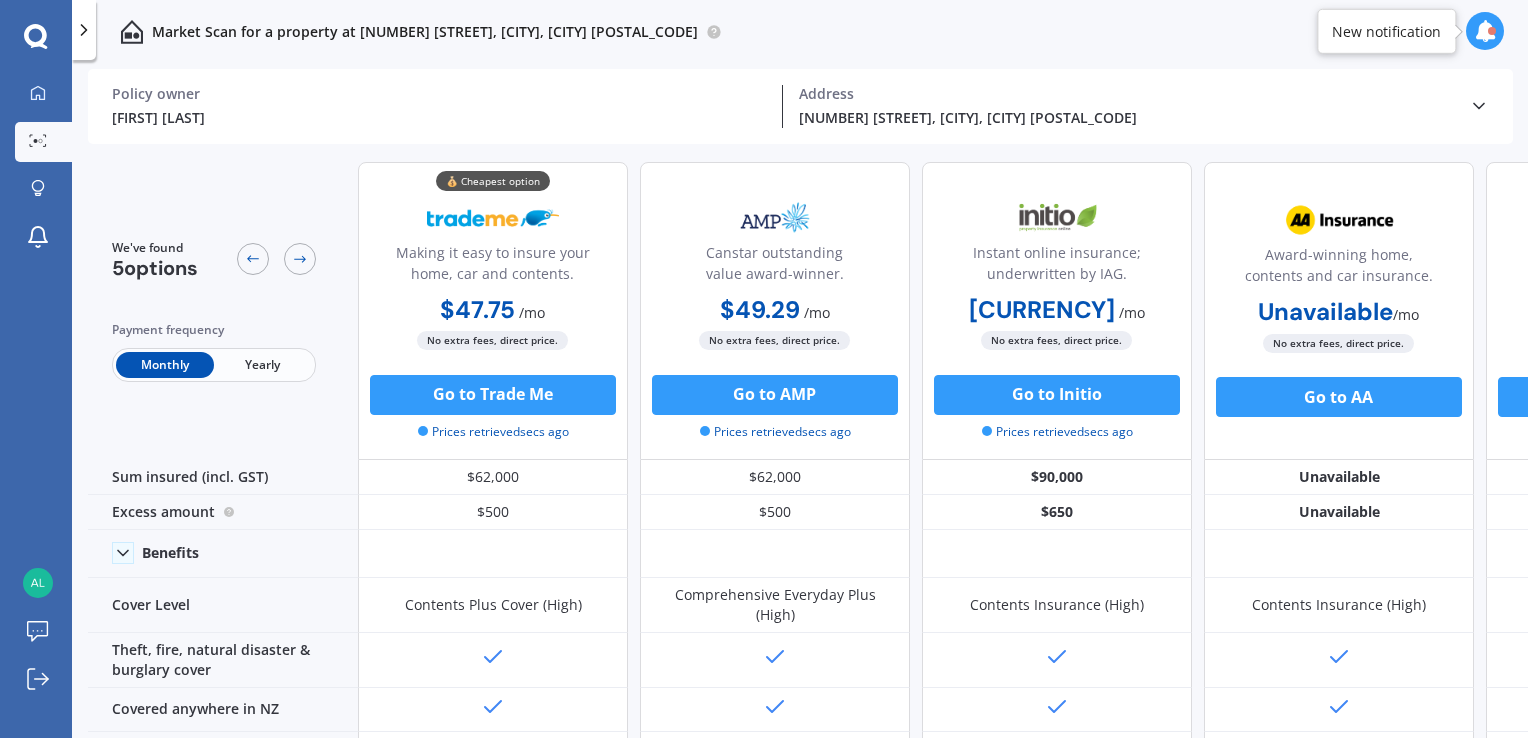 scroll, scrollTop: 0, scrollLeft: 0, axis: both 